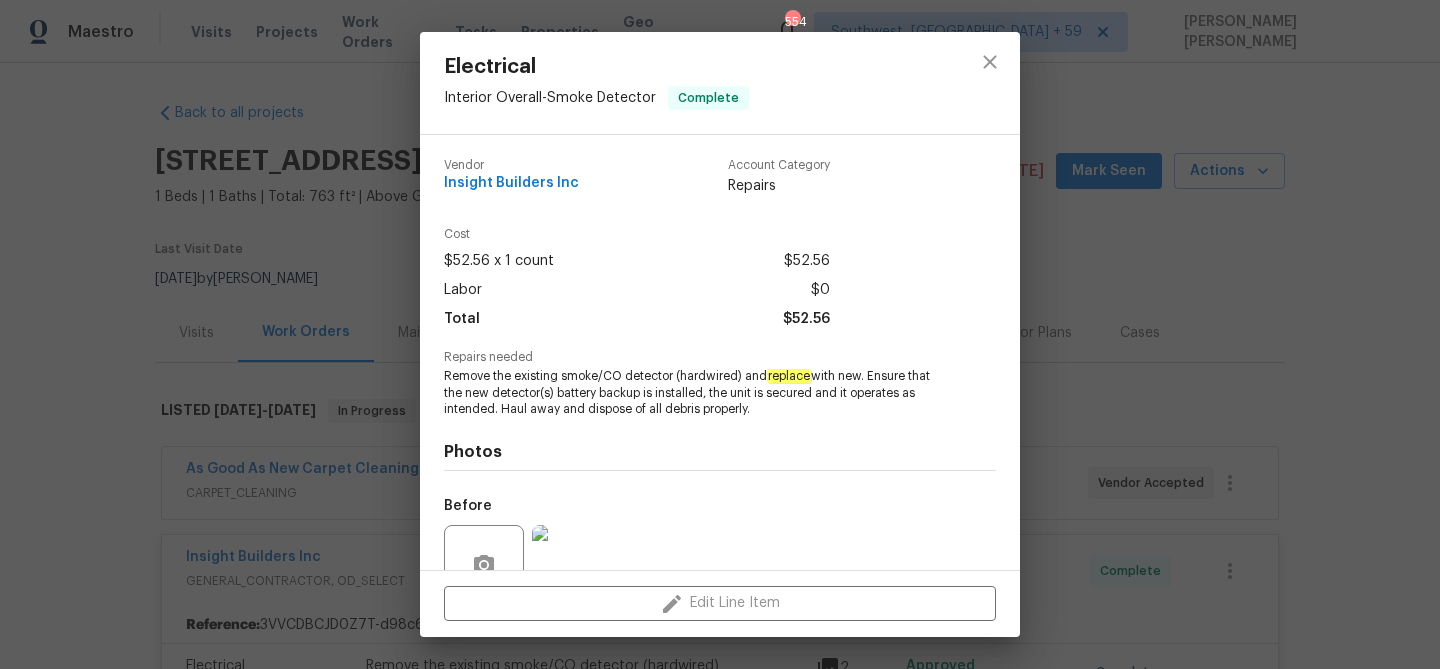 scroll, scrollTop: 0, scrollLeft: 0, axis: both 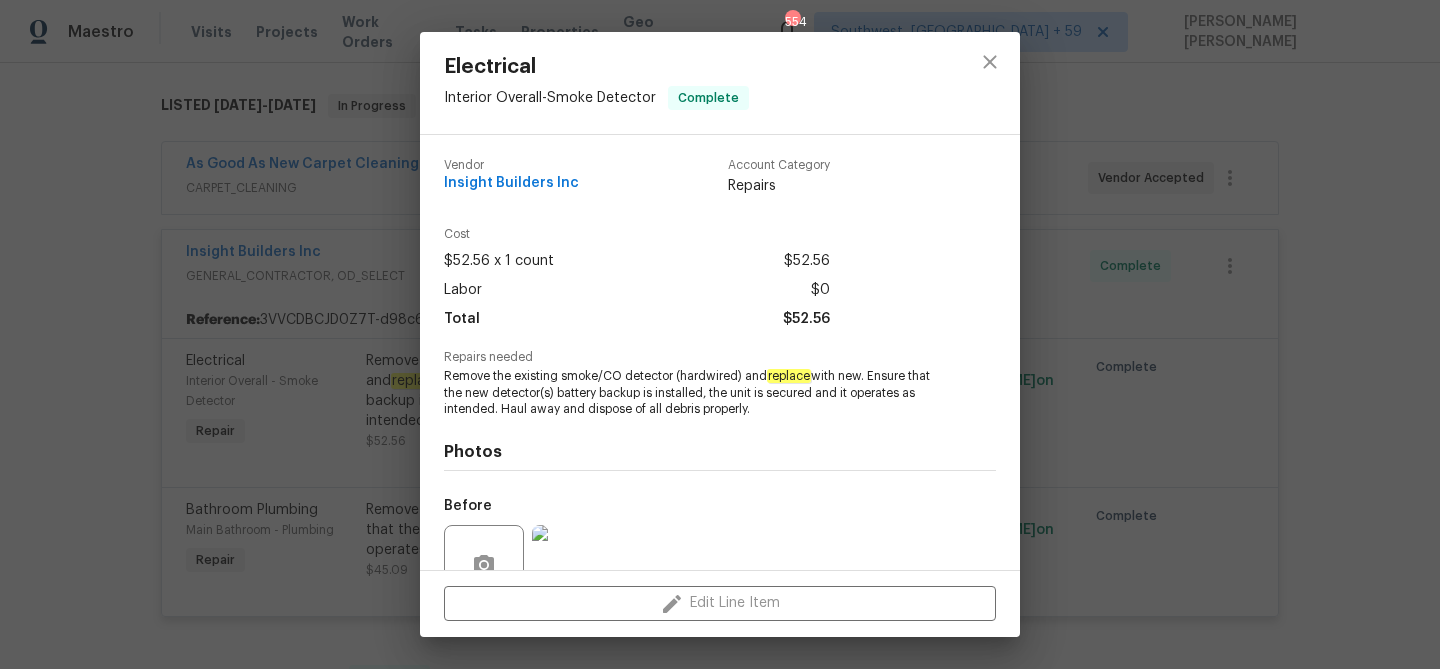 click on "Electrical Interior Overall  -  Smoke Detector Complete Vendor Insight Builders Inc Account Category Repairs Cost $52.56 x 1 count $52.56 Labor $0 Total $52.56 Repairs needed Remove the existing smoke/CO detector (hardwired) and  replace  with new. Ensure that the new detector(s) battery backup is installed, the unit is secured and it operates as intended. Haul away and dispose of all debris properly. Photos Before After  Edit Line Item" at bounding box center (720, 334) 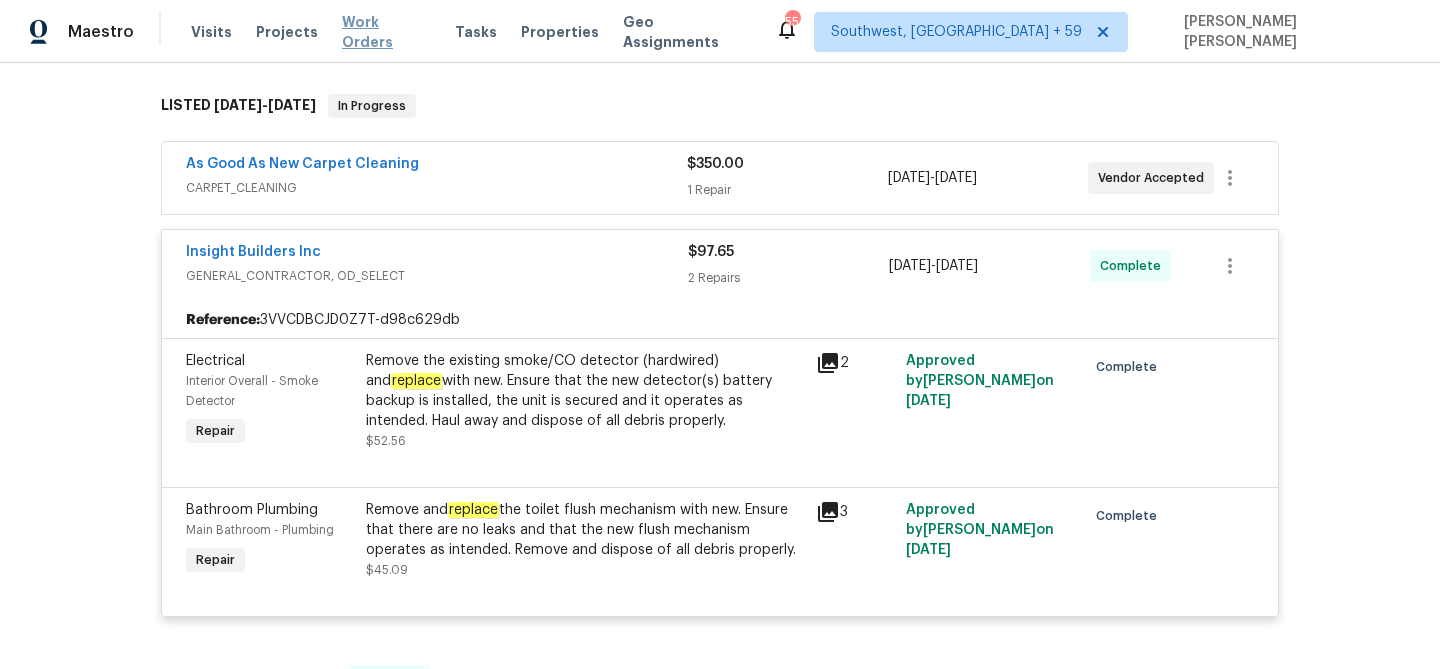 click on "Work Orders" at bounding box center [386, 32] 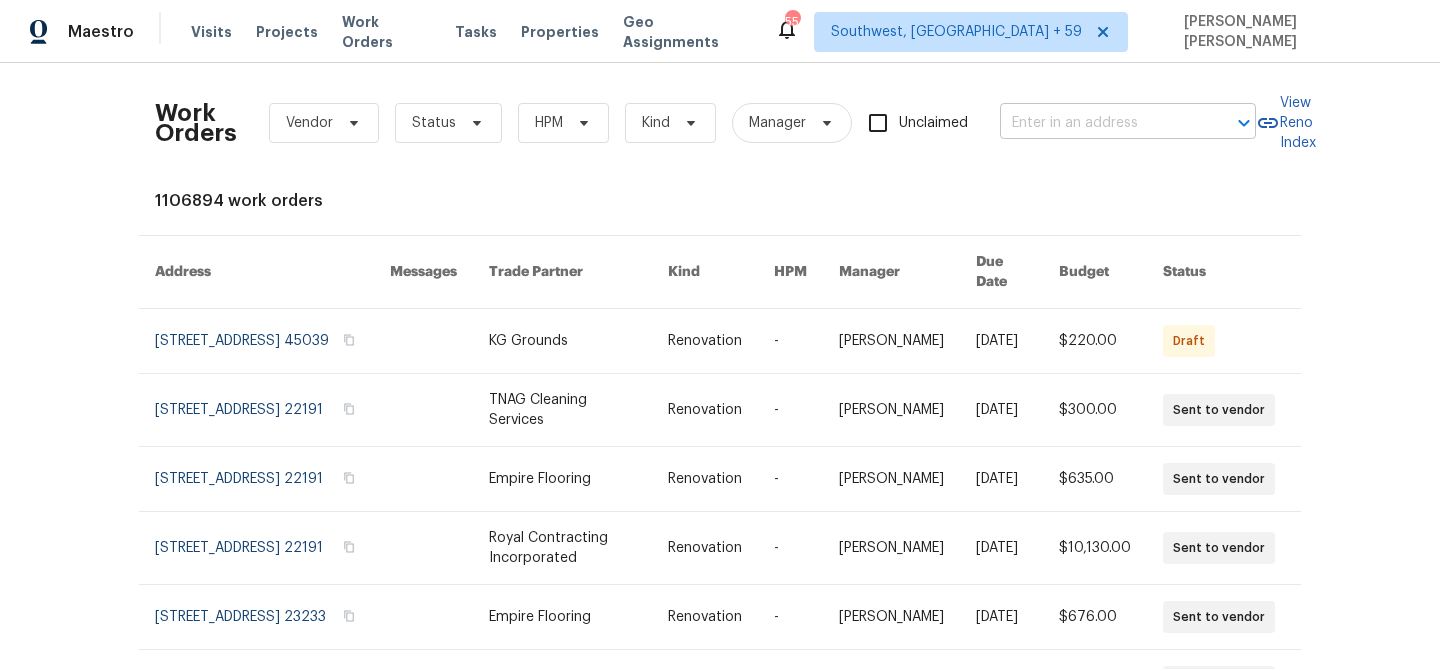 click at bounding box center [1100, 123] 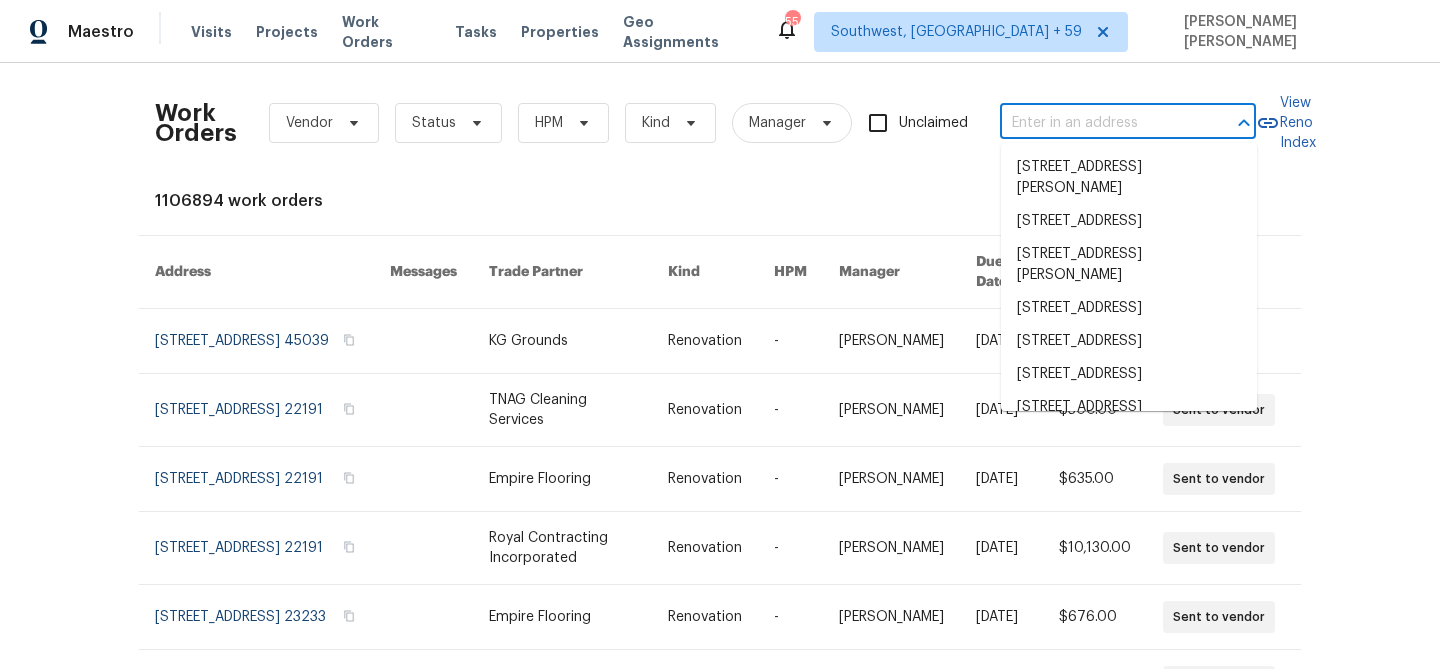 paste on "110 Janie Ln, Griffin, GA 30223" 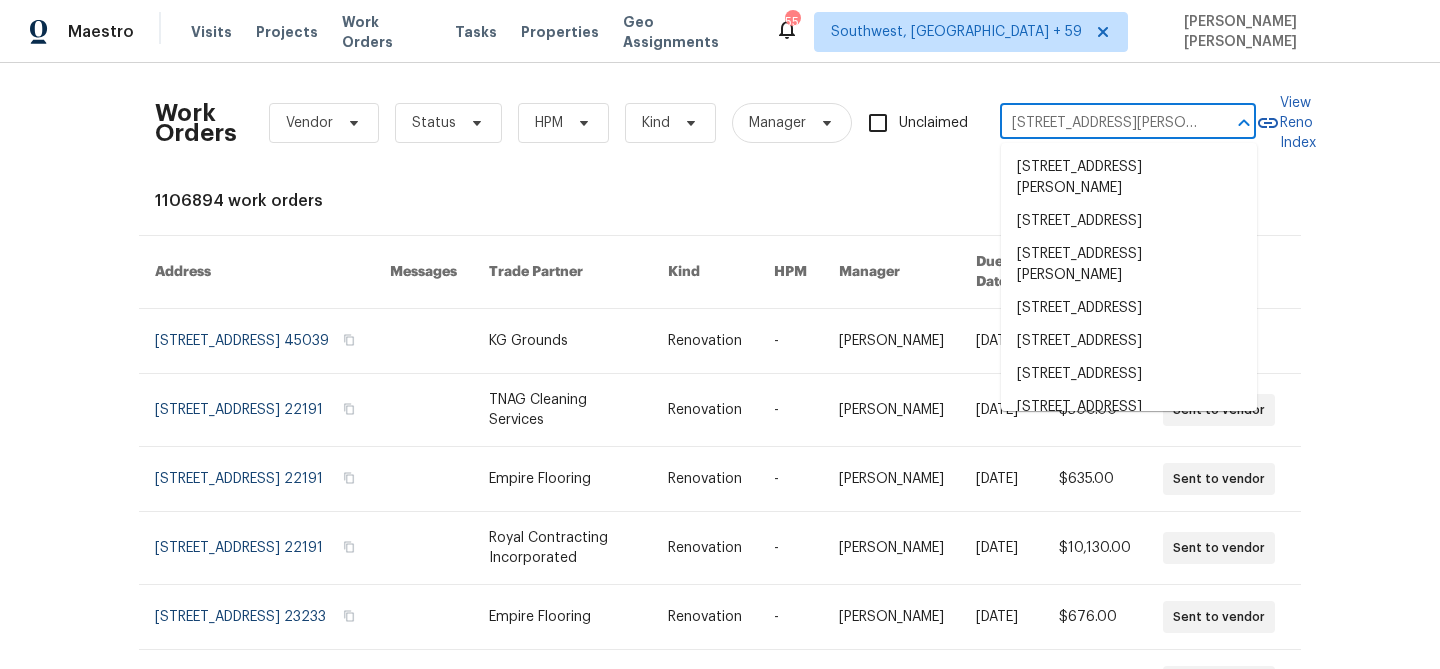 scroll, scrollTop: 0, scrollLeft: 10, axis: horizontal 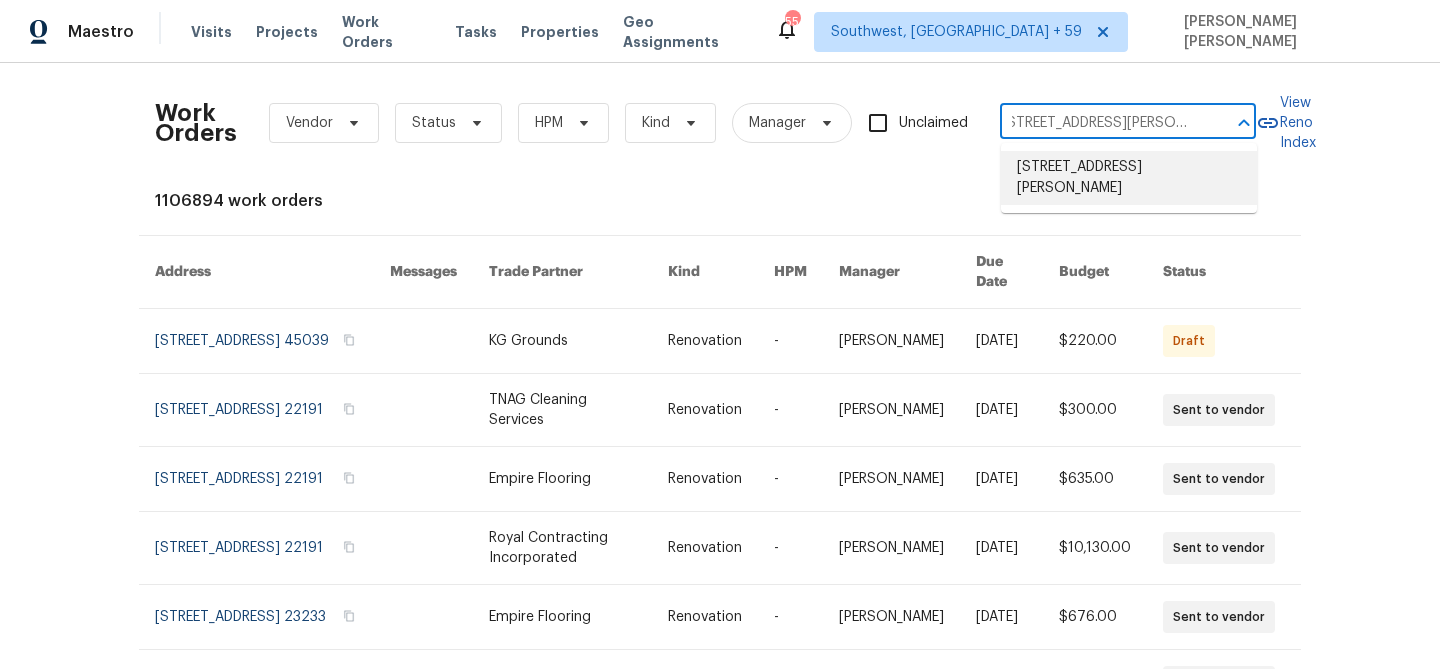 click on "110 Janie Ln, Griffin, GA 30223" at bounding box center (1129, 178) 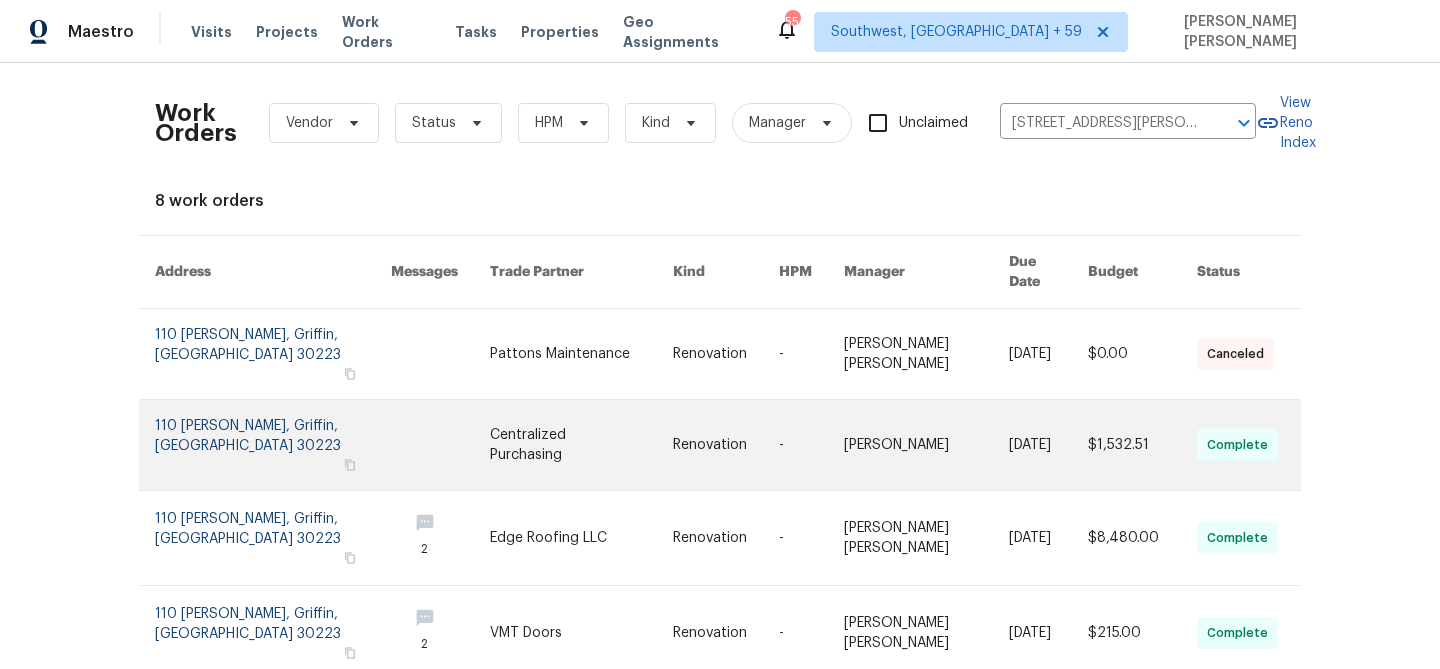 click at bounding box center [1048, 445] 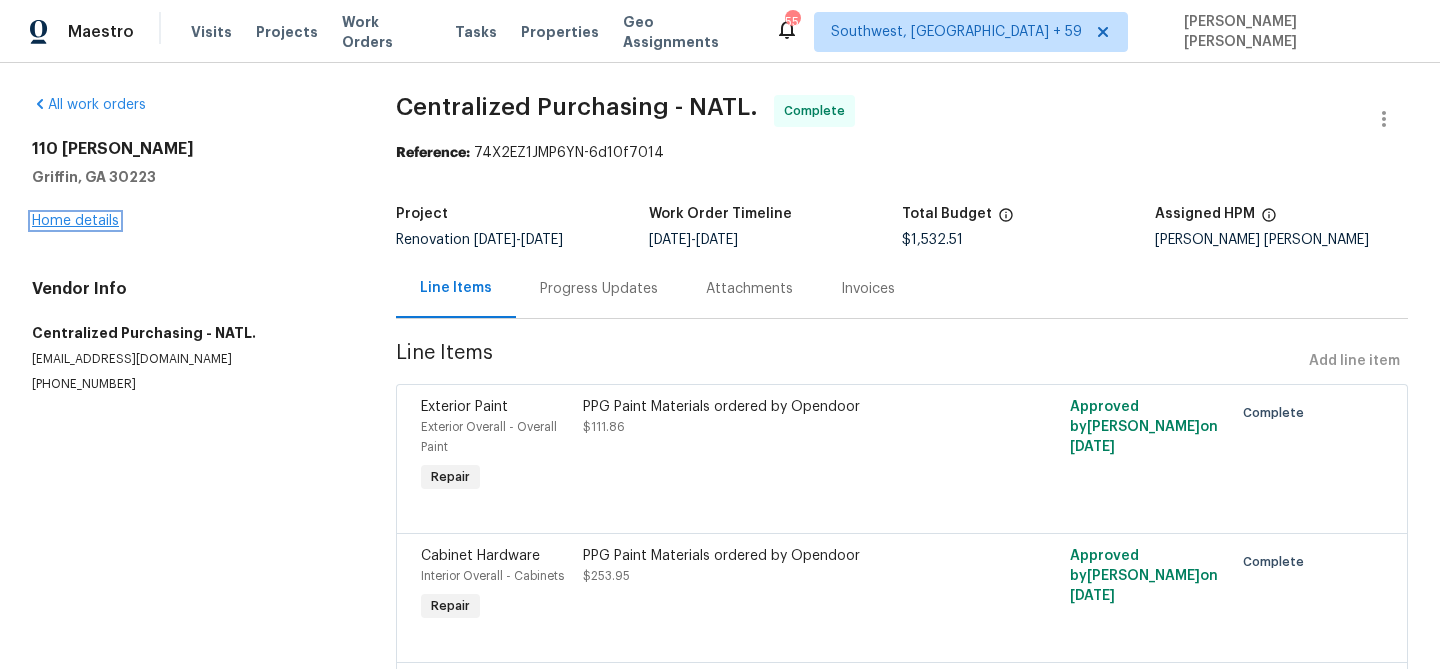 click on "Home details" at bounding box center [75, 221] 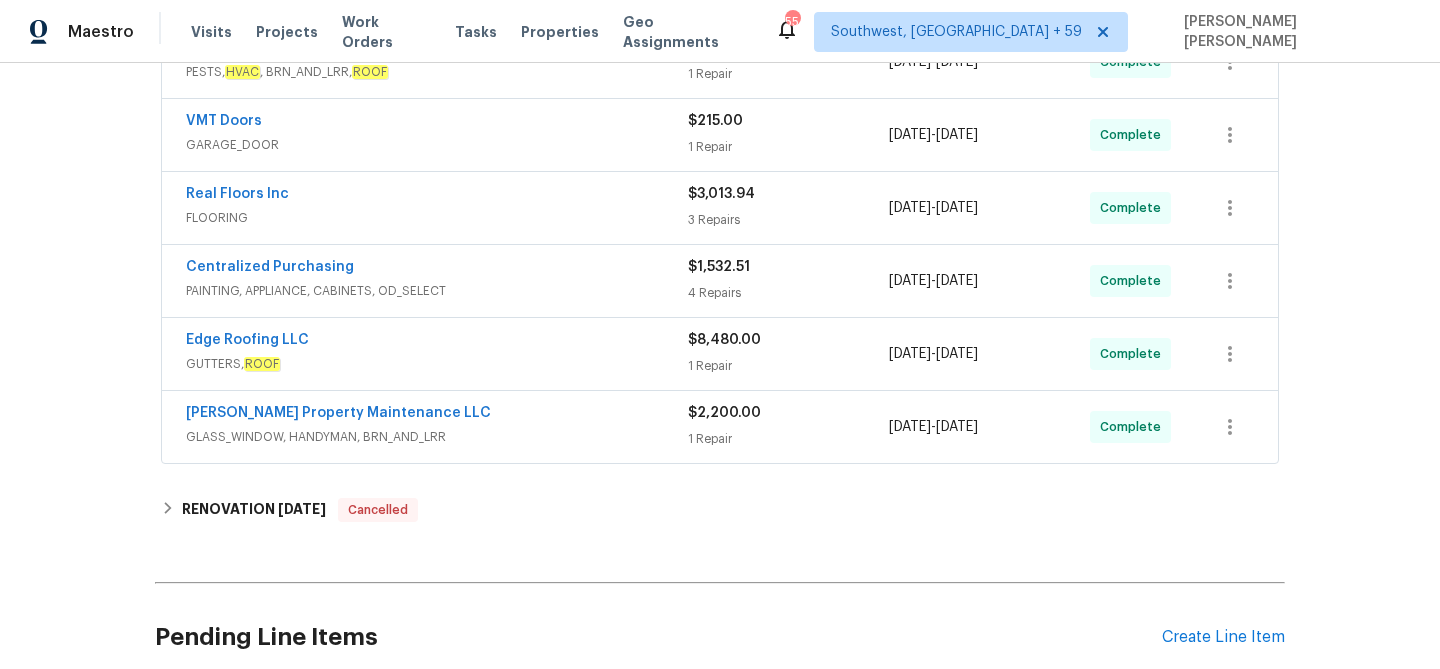 scroll, scrollTop: 537, scrollLeft: 0, axis: vertical 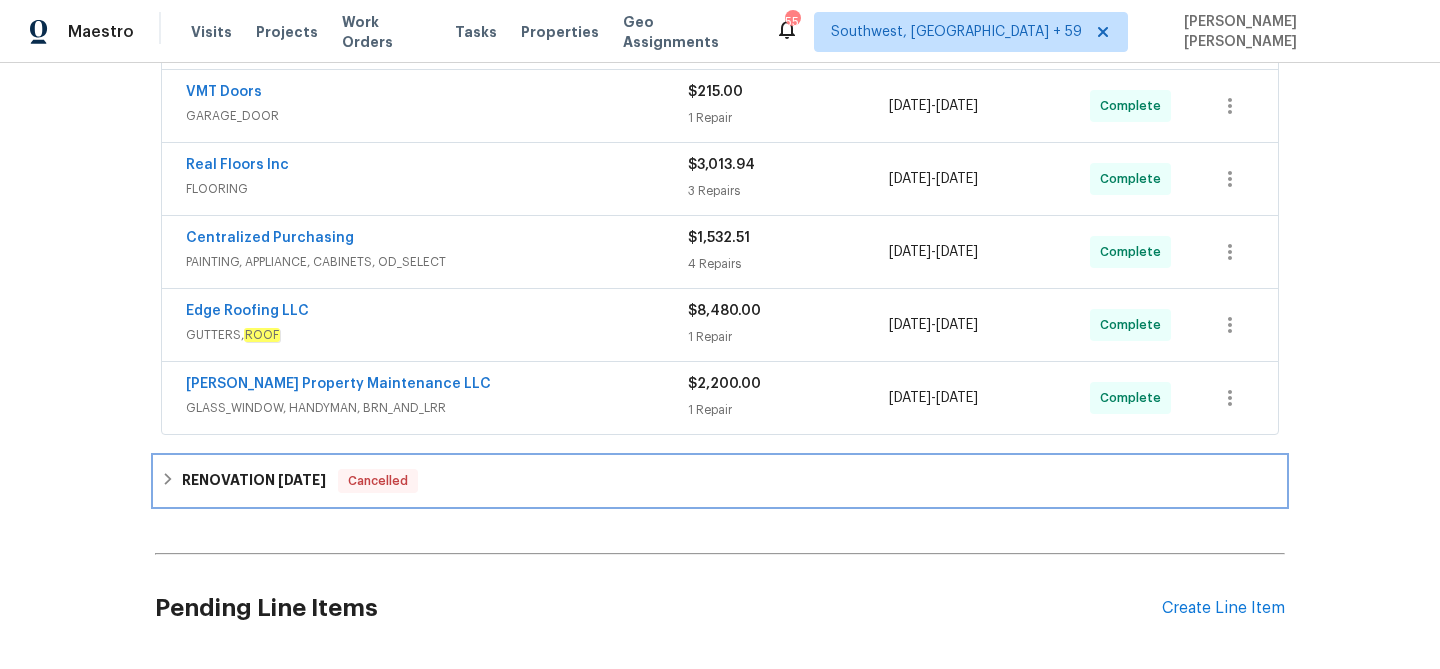 click on "Cancelled" at bounding box center [378, 481] 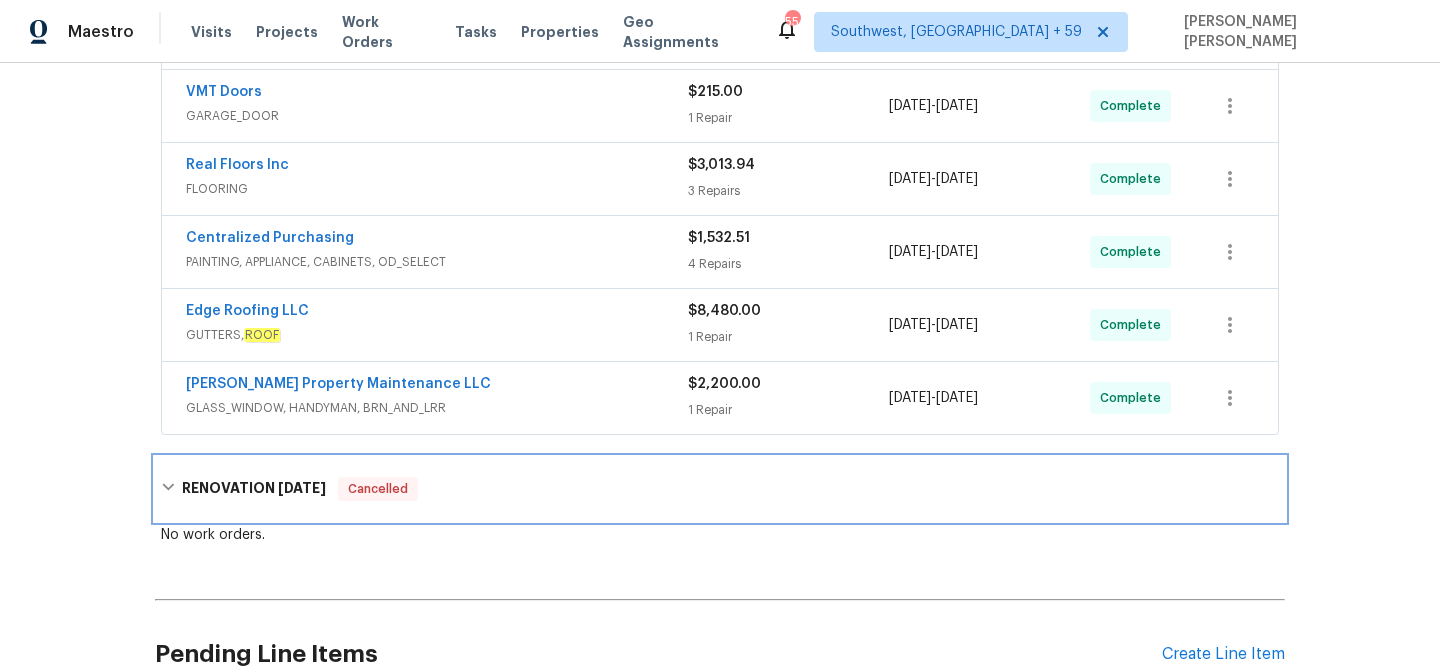 click on "Cancelled" at bounding box center [378, 489] 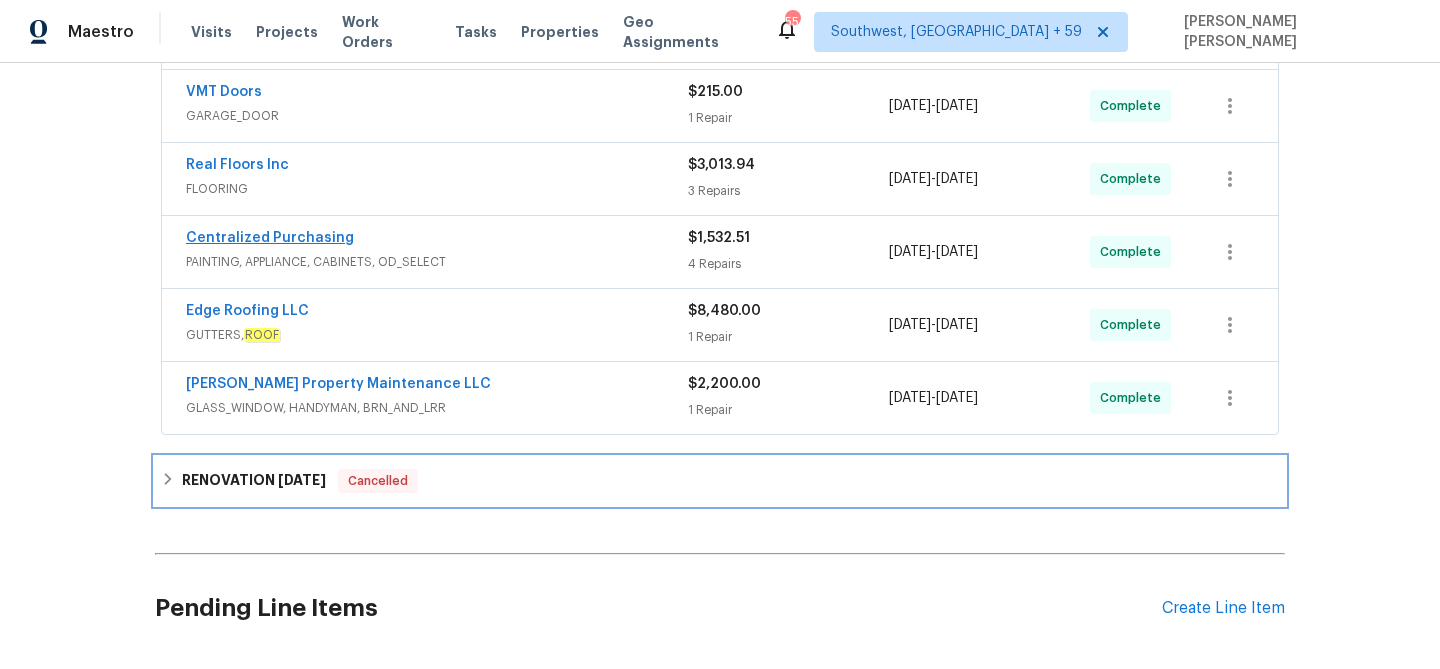 scroll, scrollTop: 0, scrollLeft: 0, axis: both 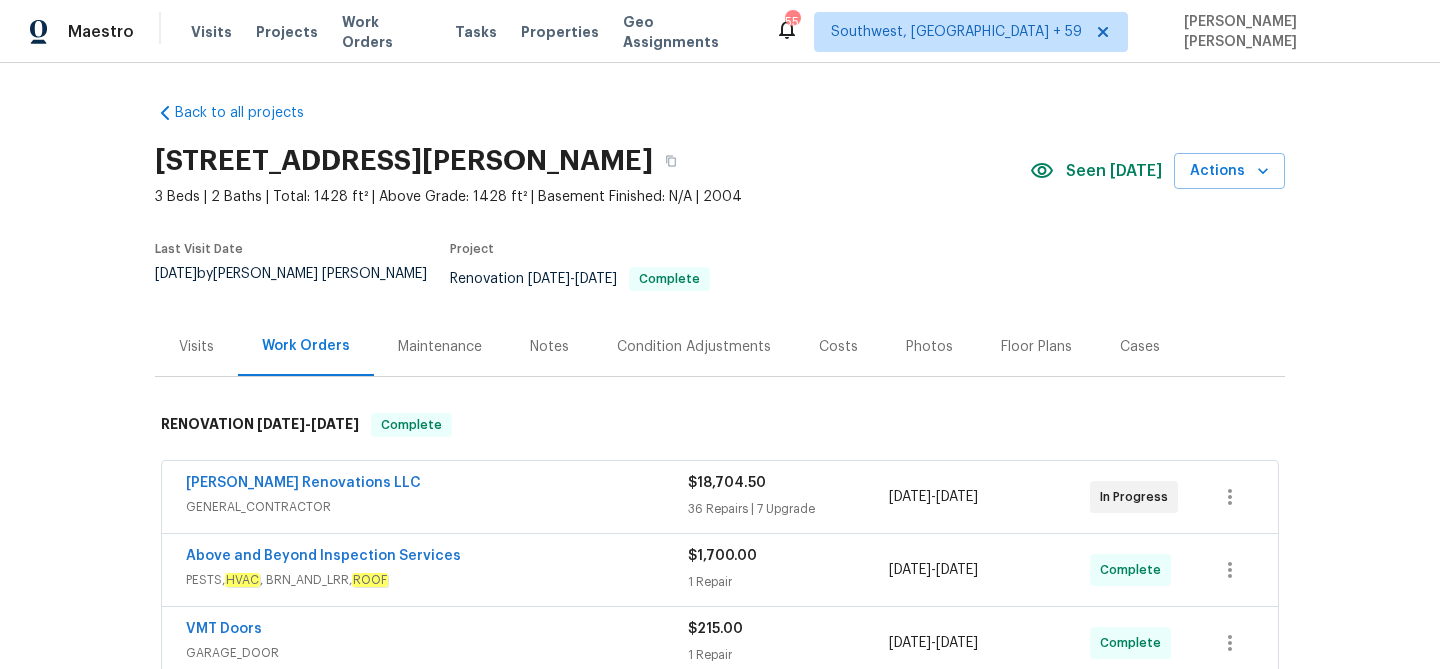 click on "Visits" at bounding box center [196, 346] 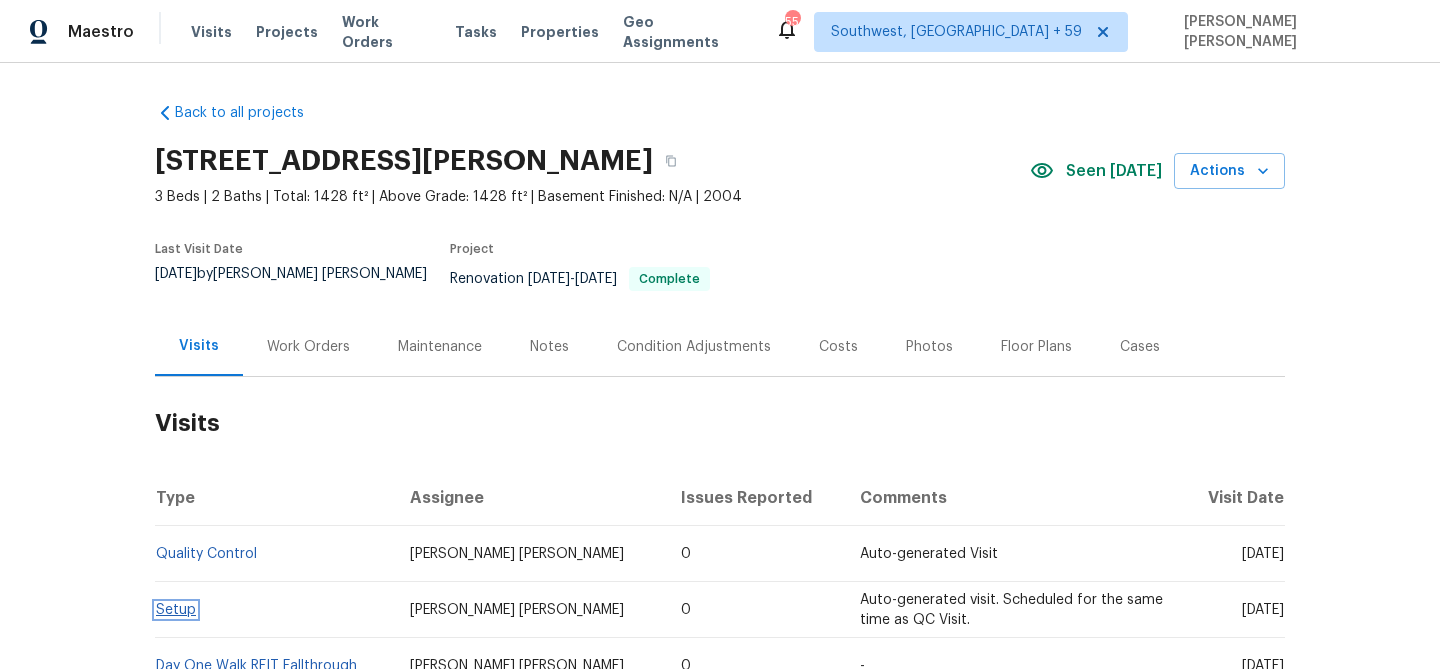 click on "Setup" at bounding box center [176, 610] 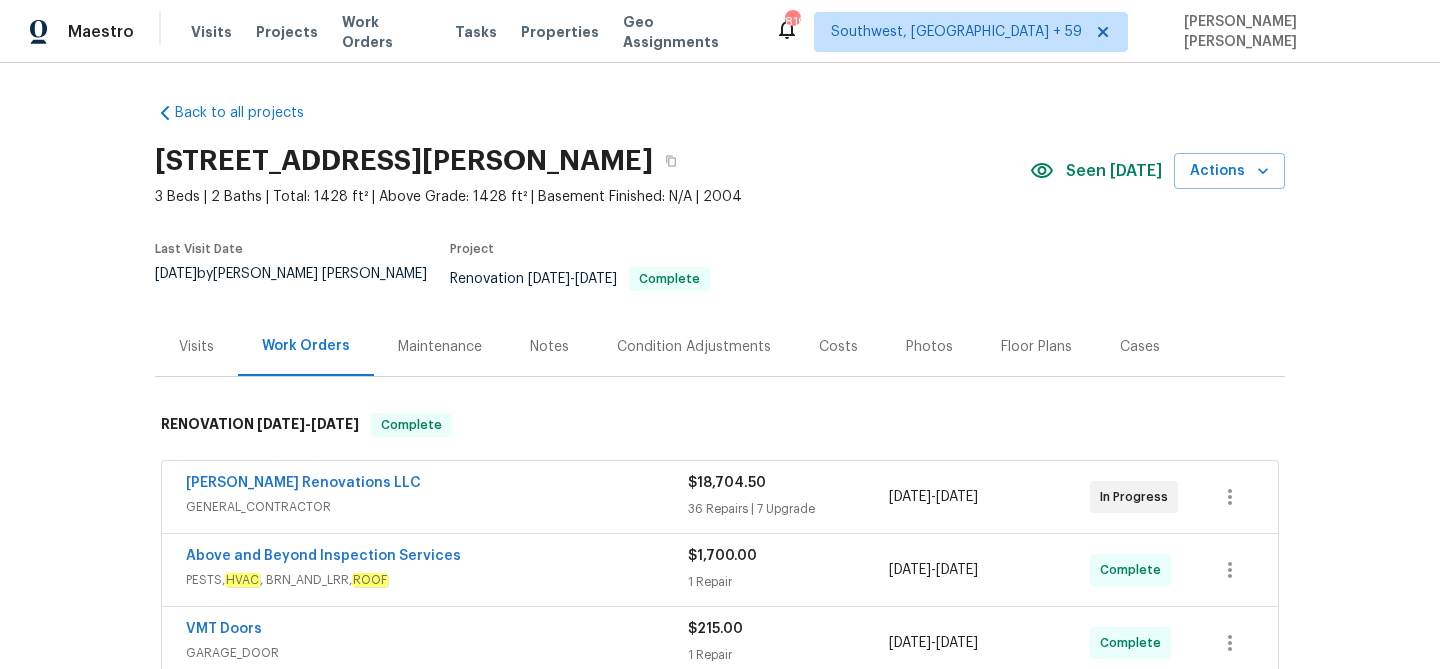 scroll, scrollTop: 0, scrollLeft: 0, axis: both 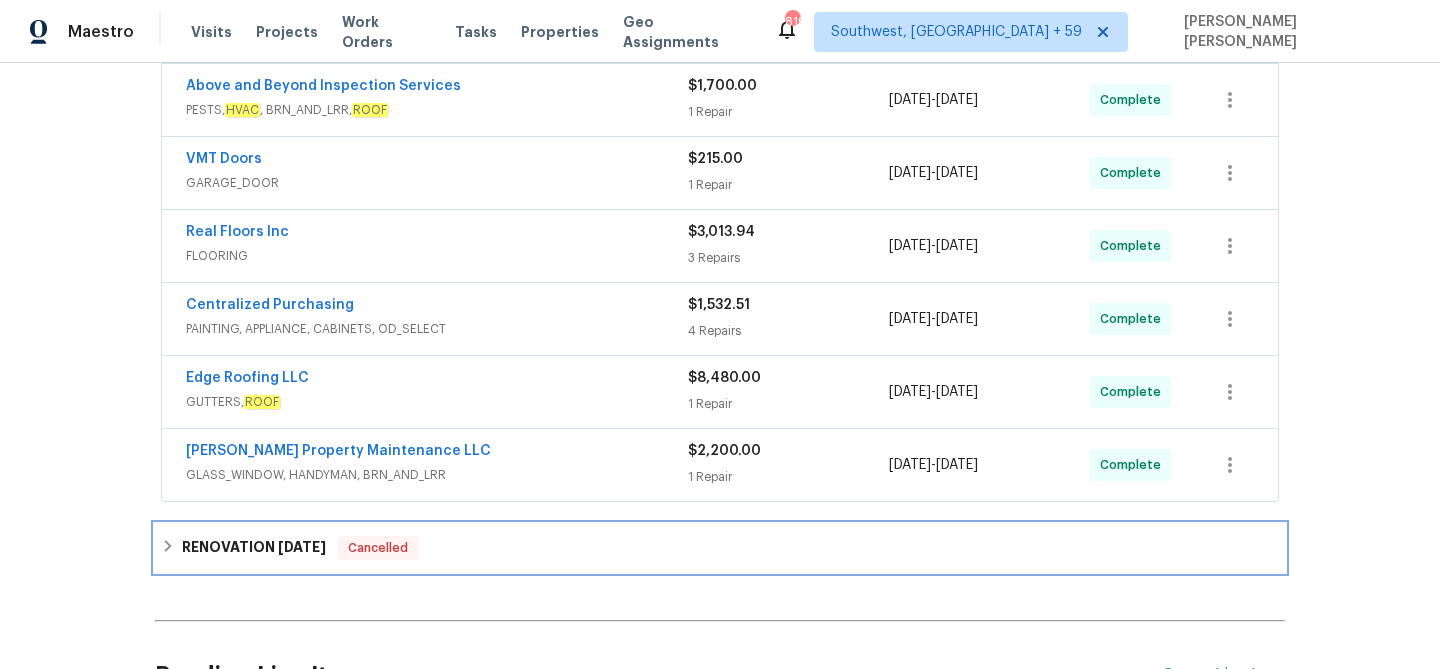 click on "Cancelled" at bounding box center (378, 548) 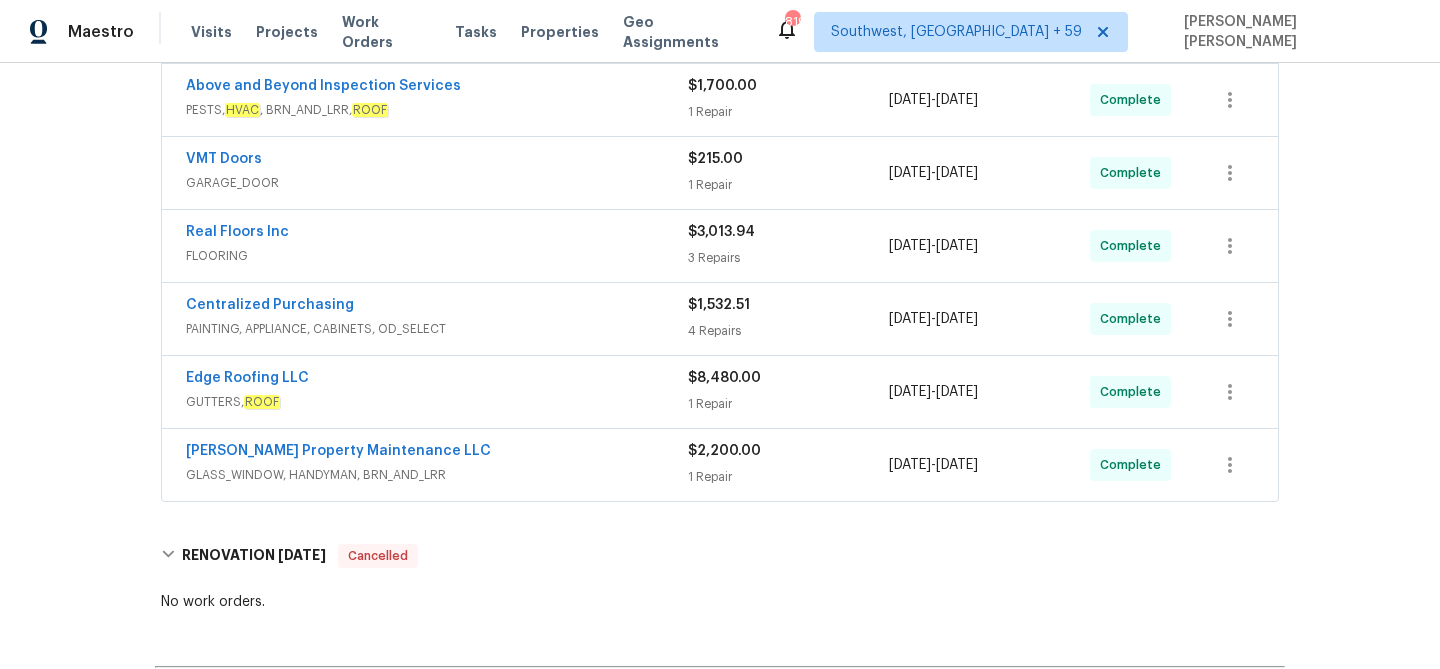 click on "Glen Property Maintenance LLC" at bounding box center [437, 453] 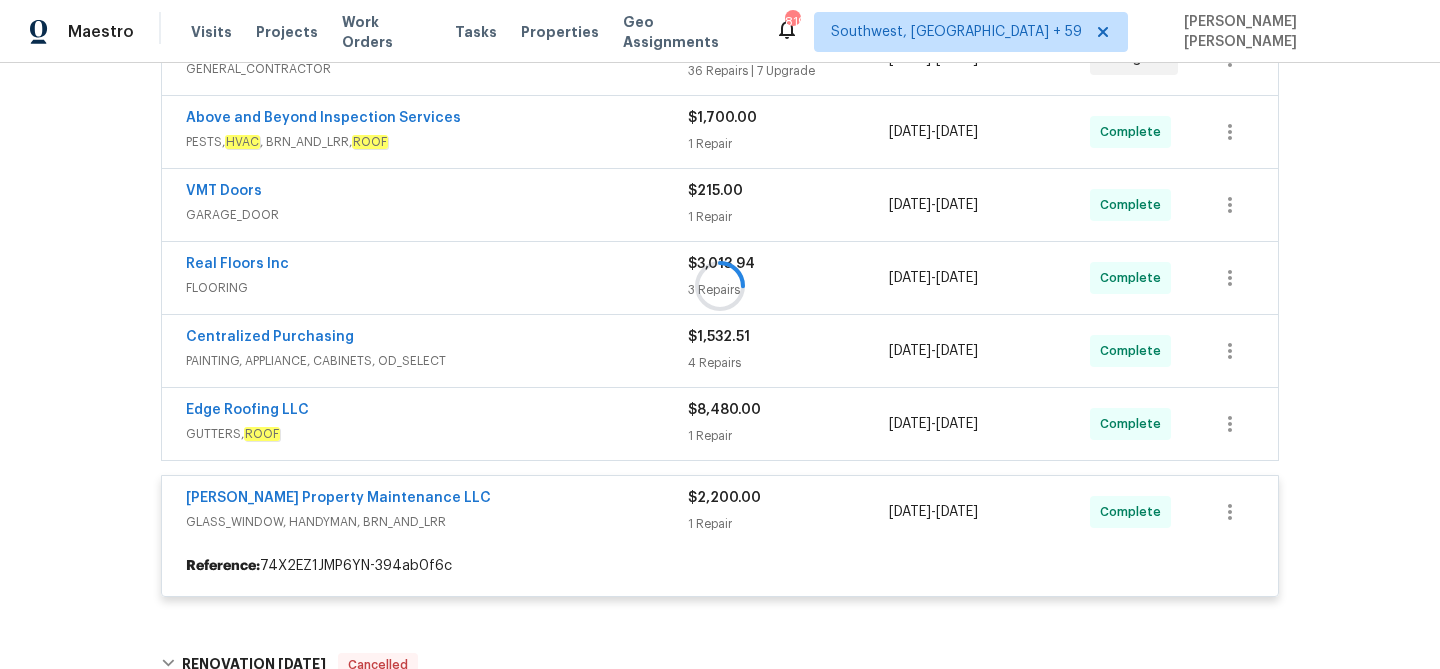 scroll, scrollTop: 425, scrollLeft: 0, axis: vertical 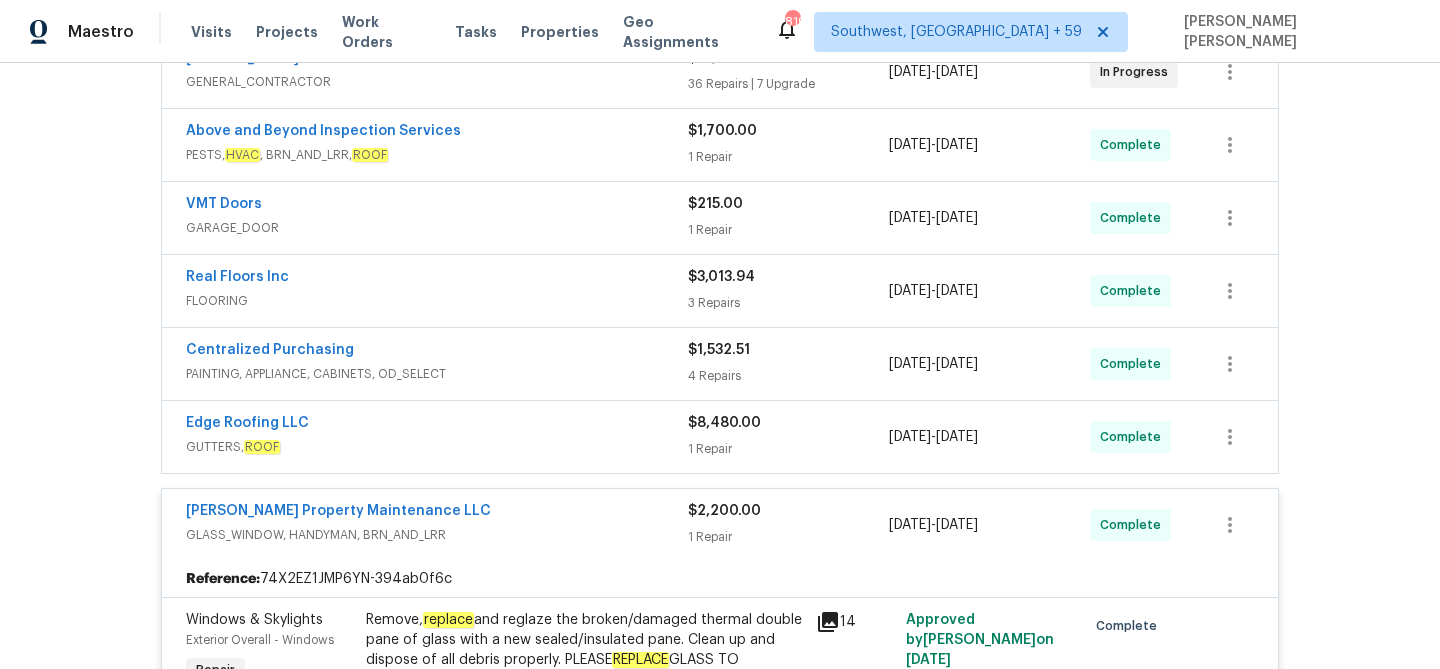 click on "Edge Roofing LLC" at bounding box center [437, 425] 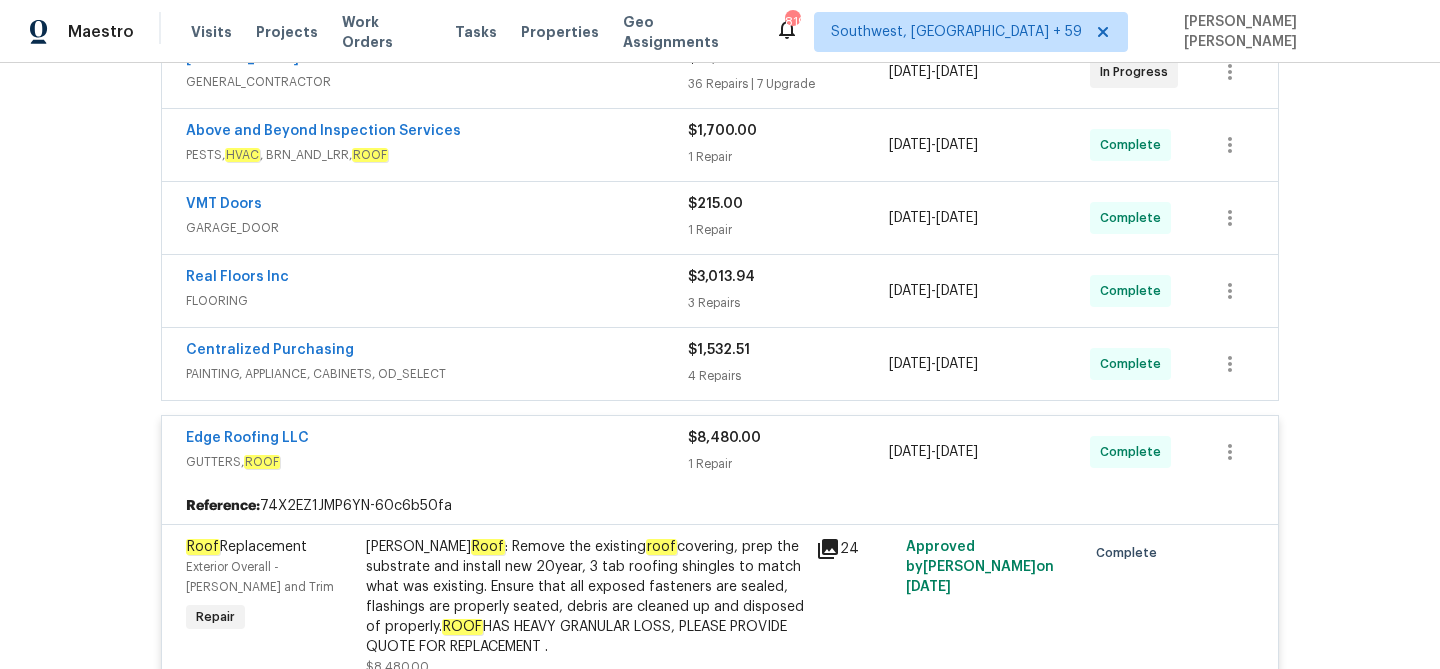 scroll, scrollTop: 387, scrollLeft: 0, axis: vertical 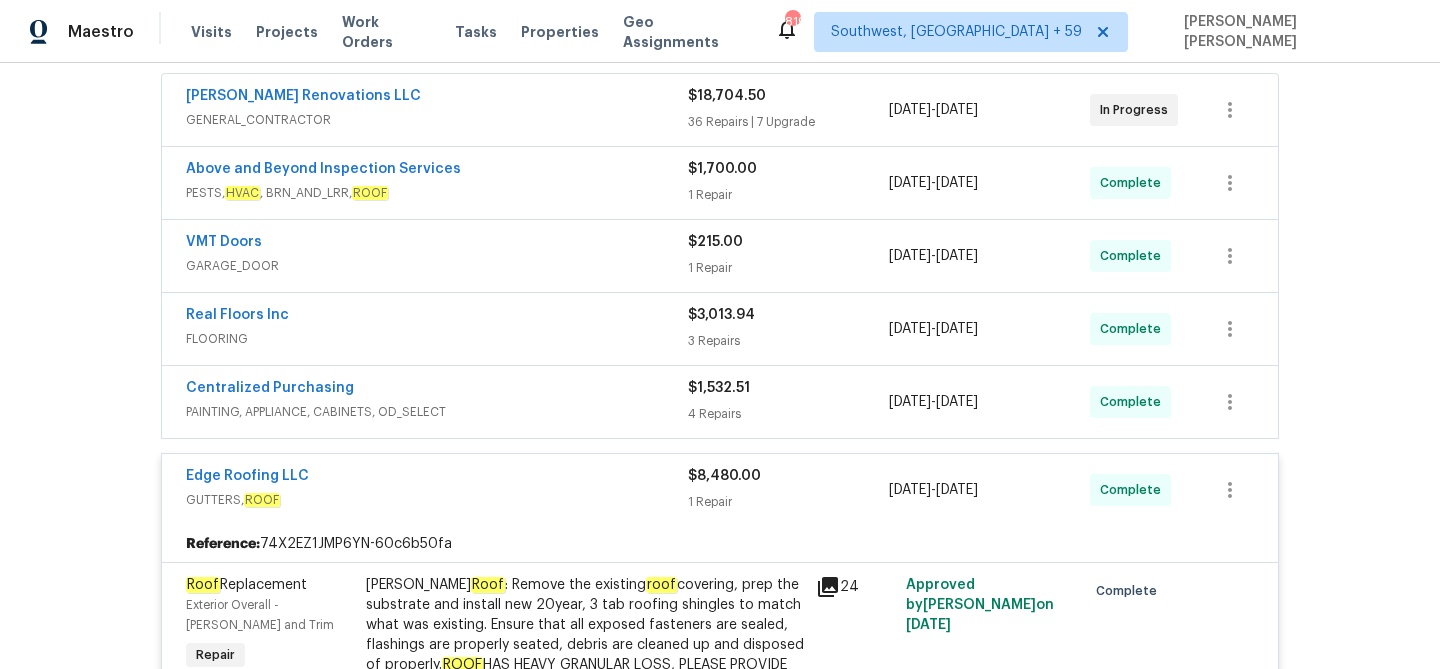 click on "PAINTING, APPLIANCE, CABINETS, OD_SELECT" at bounding box center [437, 412] 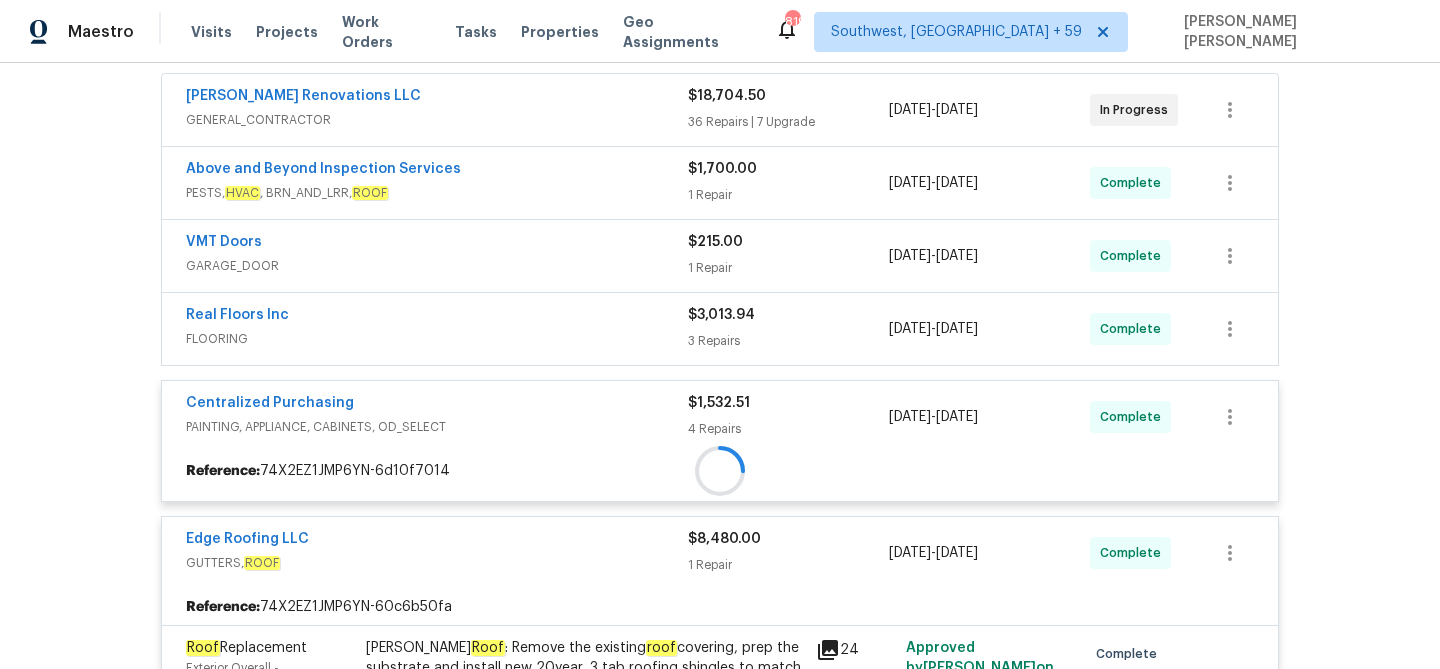 scroll, scrollTop: 337, scrollLeft: 0, axis: vertical 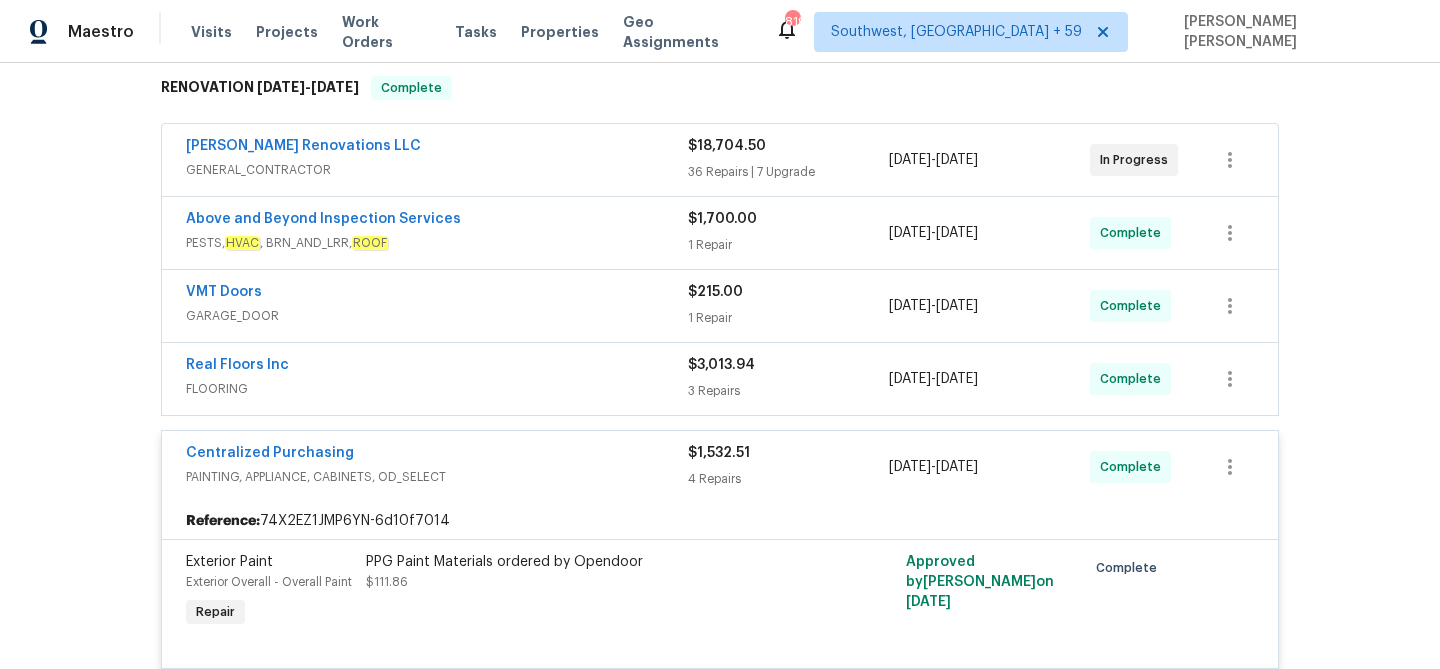 click on "Real Floors Inc" at bounding box center [437, 367] 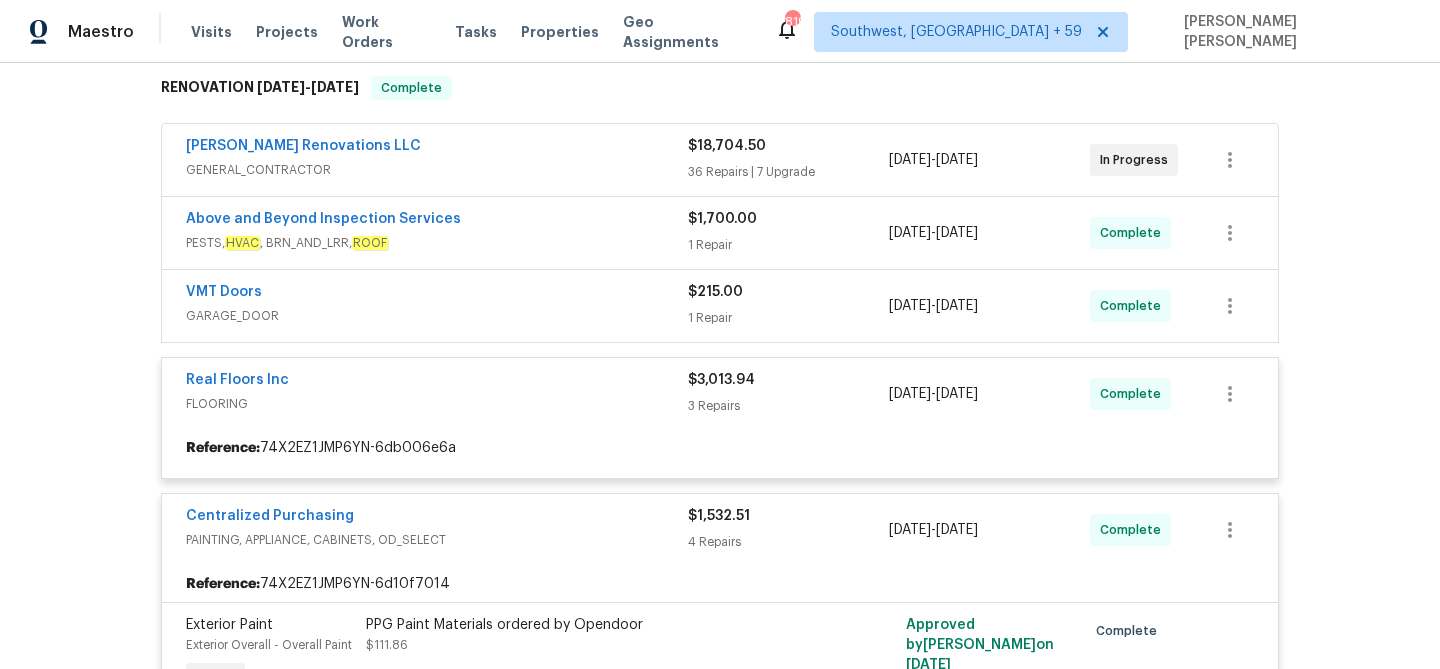scroll, scrollTop: 300, scrollLeft: 0, axis: vertical 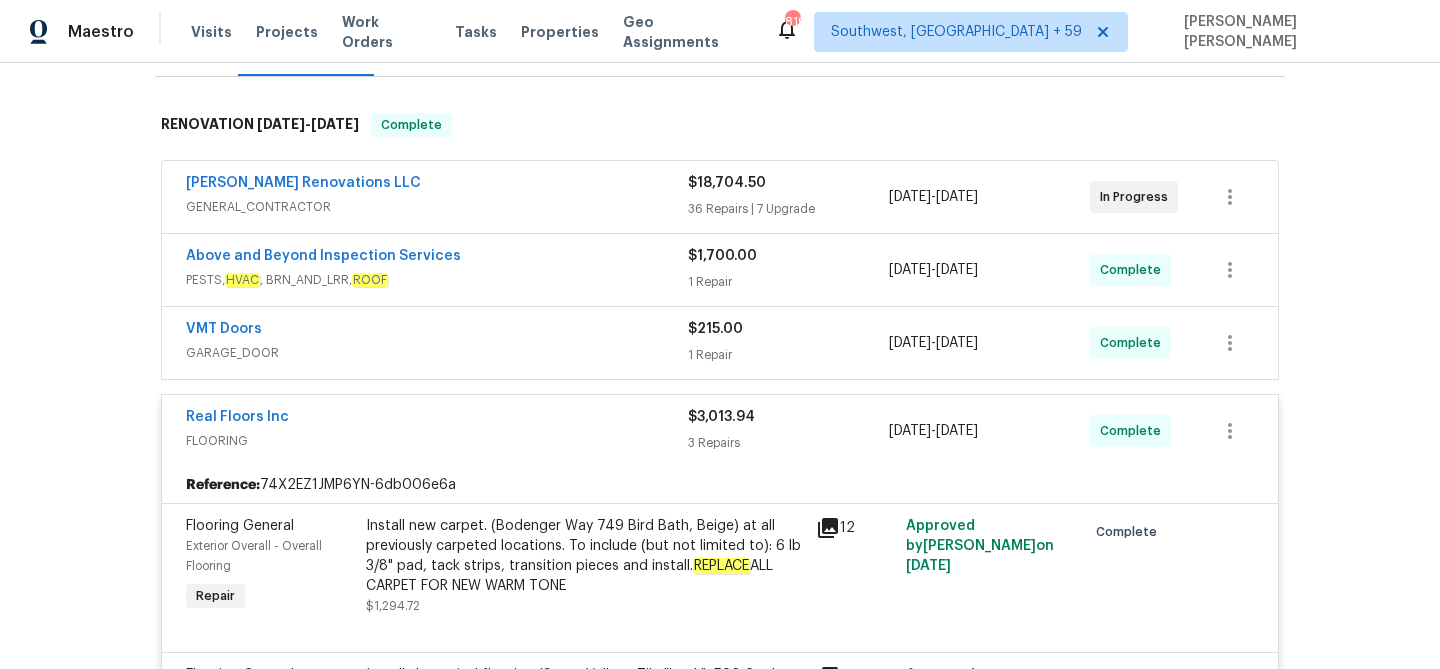 click on "GARAGE_DOOR" at bounding box center (437, 353) 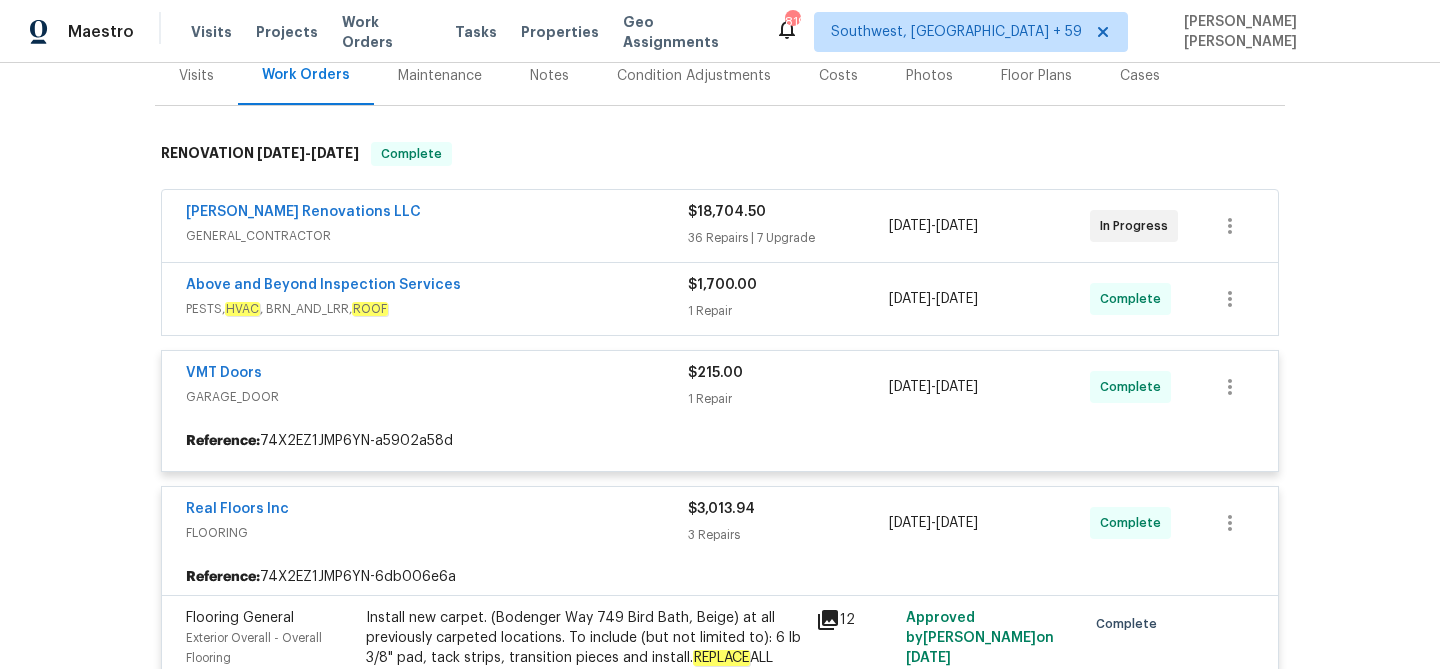 scroll, scrollTop: 267, scrollLeft: 0, axis: vertical 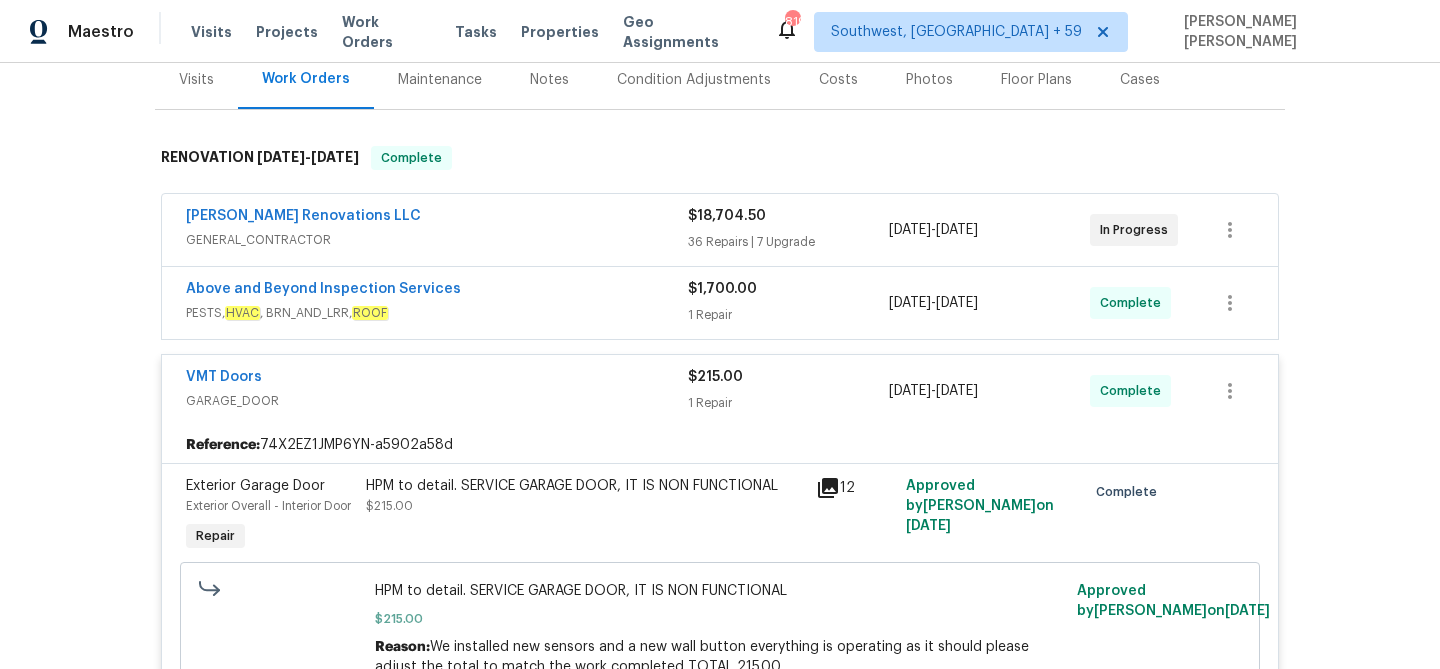 click on "PESTS,  HVAC , BRN_AND_LRR,  ROOF" at bounding box center [437, 313] 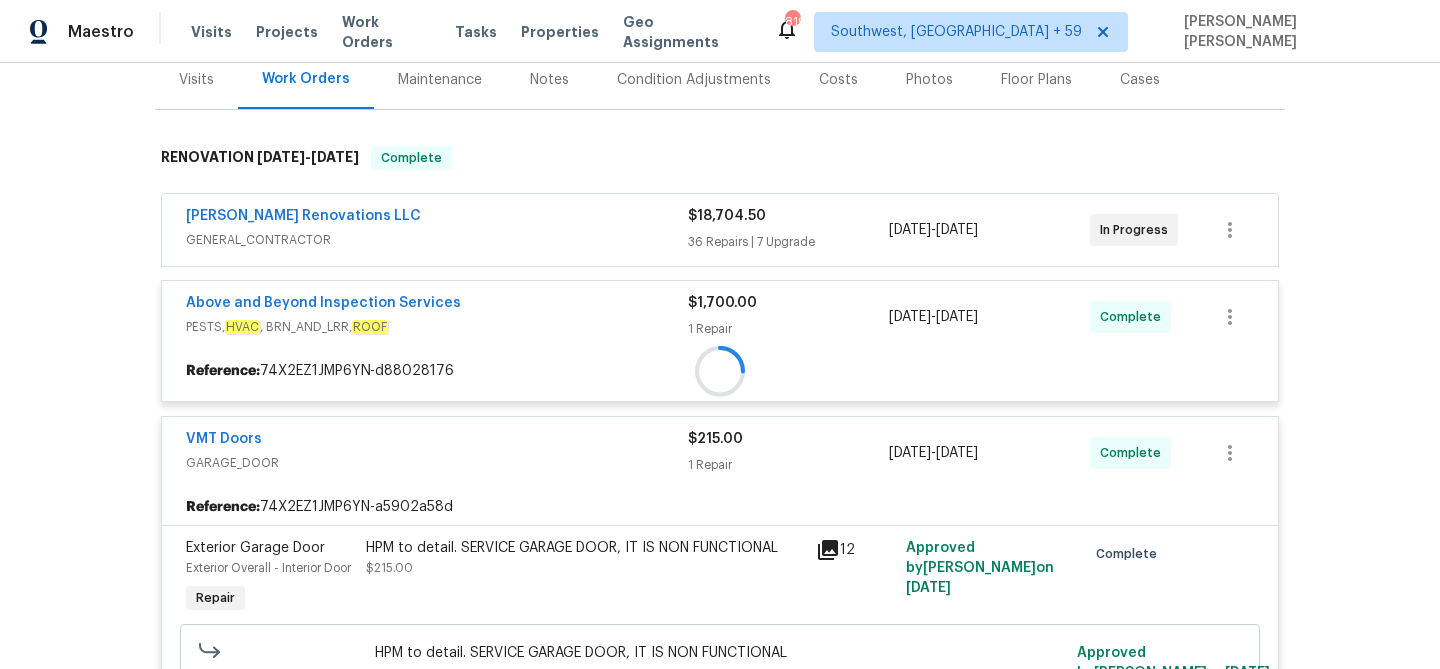 scroll, scrollTop: 220, scrollLeft: 0, axis: vertical 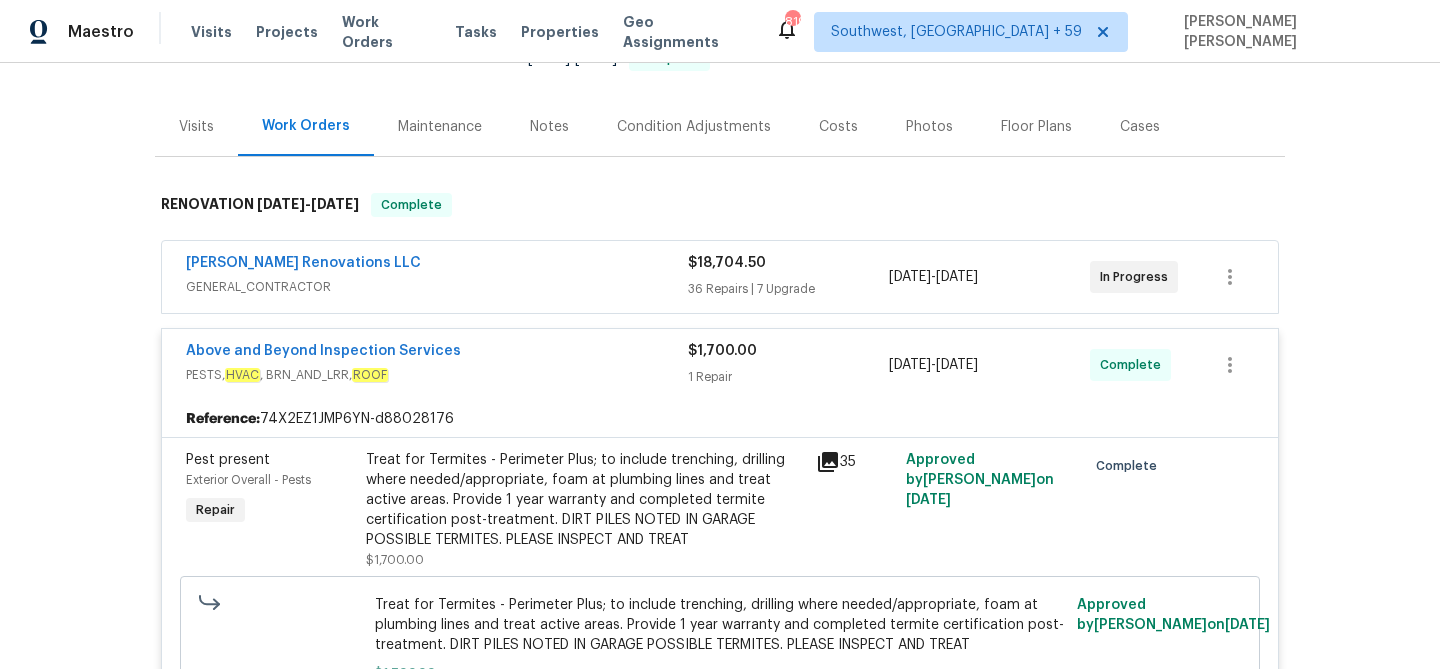 click on "GENERAL_CONTRACTOR" at bounding box center (437, 287) 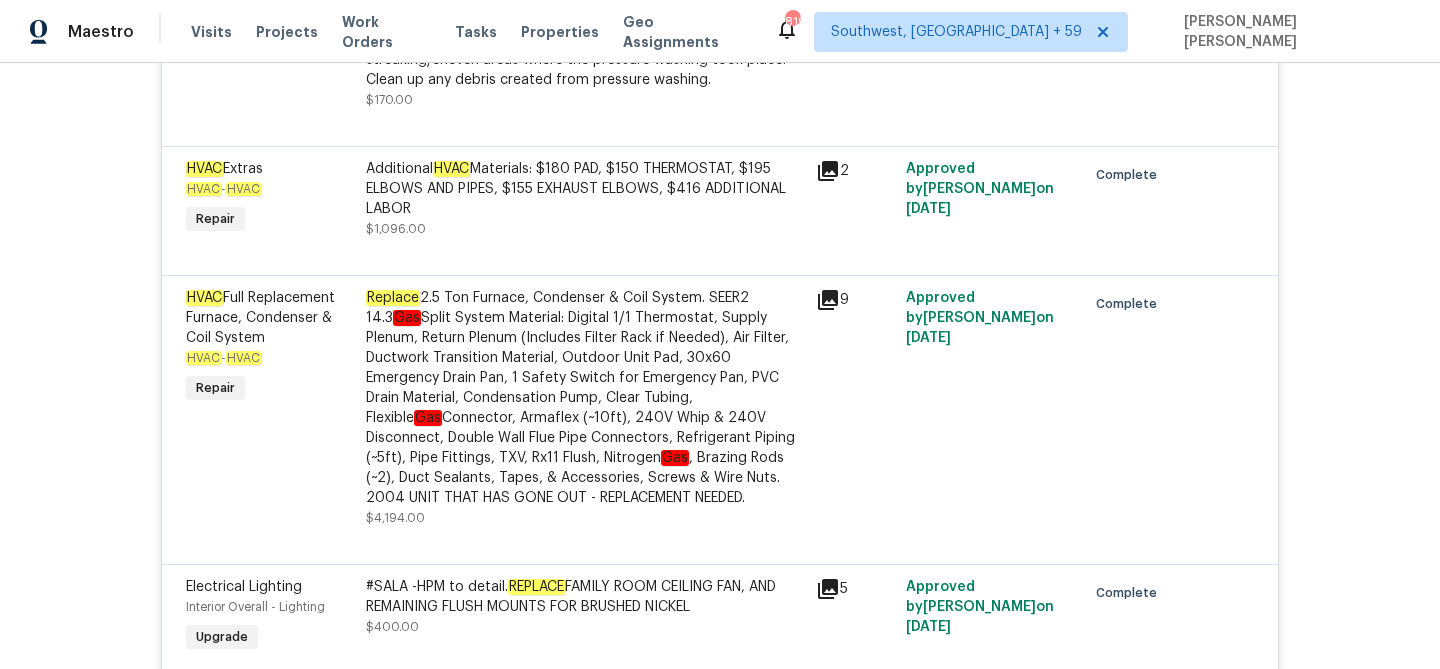 scroll, scrollTop: 8786, scrollLeft: 0, axis: vertical 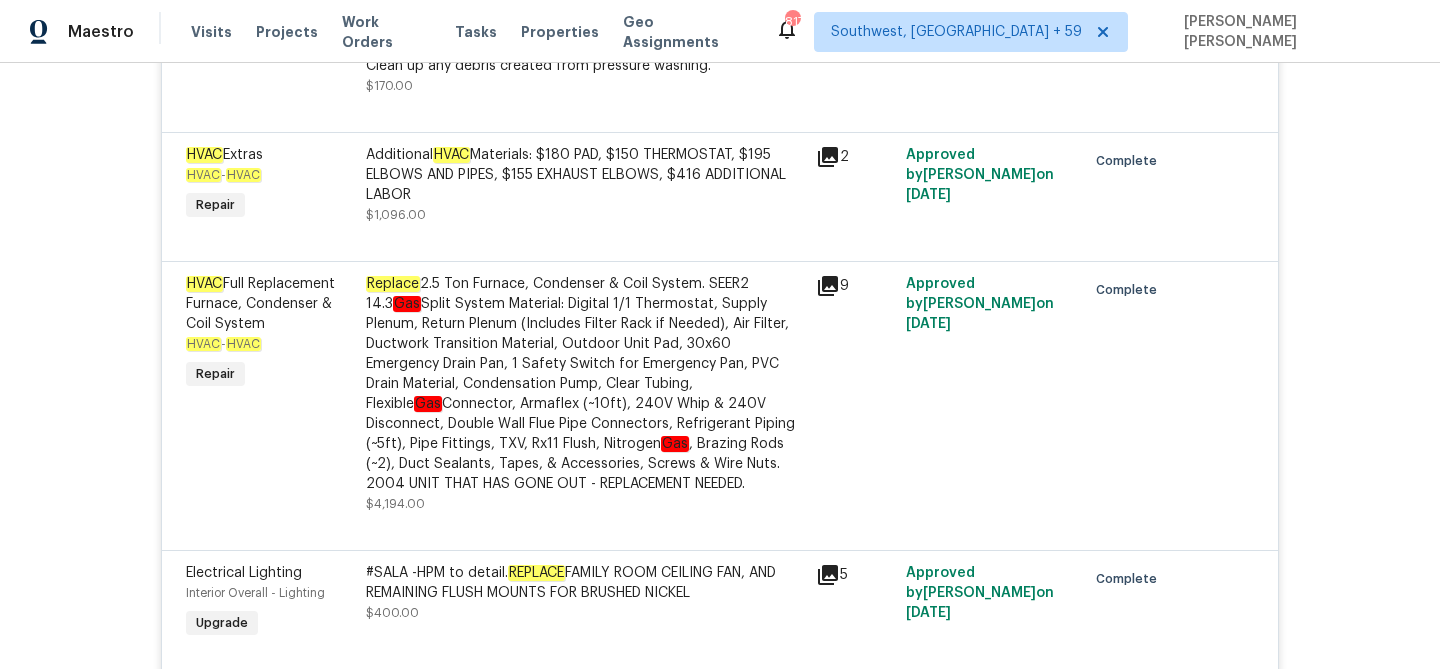 click on "Replace  2.5 Ton Furnace, Condenser & Coil System. SEER2 14.3   Gas  Split System Material: Digital 1/1 Thermostat, Supply Plenum, Return Plenum (Includes Filter Rack if Needed), Air Filter, Ductwork Transition Material, Outdoor Unit Pad, 30x60 Emergency Drain Pan, 1 Safety Switch for Emergency Pan, PVC Drain Material, Condensation Pump, Clear Tubing, Flexible  Gas  Connector, Armaflex (~10ft), 240V Whip & 240V Disconnect, Double Wall Flue Pipe Connectors, Refrigerant Piping (~5ft), Pipe Fittings, TXV, Rx11 Flush, Nitrogen  Gas , Brazing Rods (~2), Duct Sealants, Tapes, & Accessories, Screws & Wire Nuts. 2004 UNIT THAT HAS GONE OUT - REPLACEMENT NEEDED." at bounding box center (585, 384) 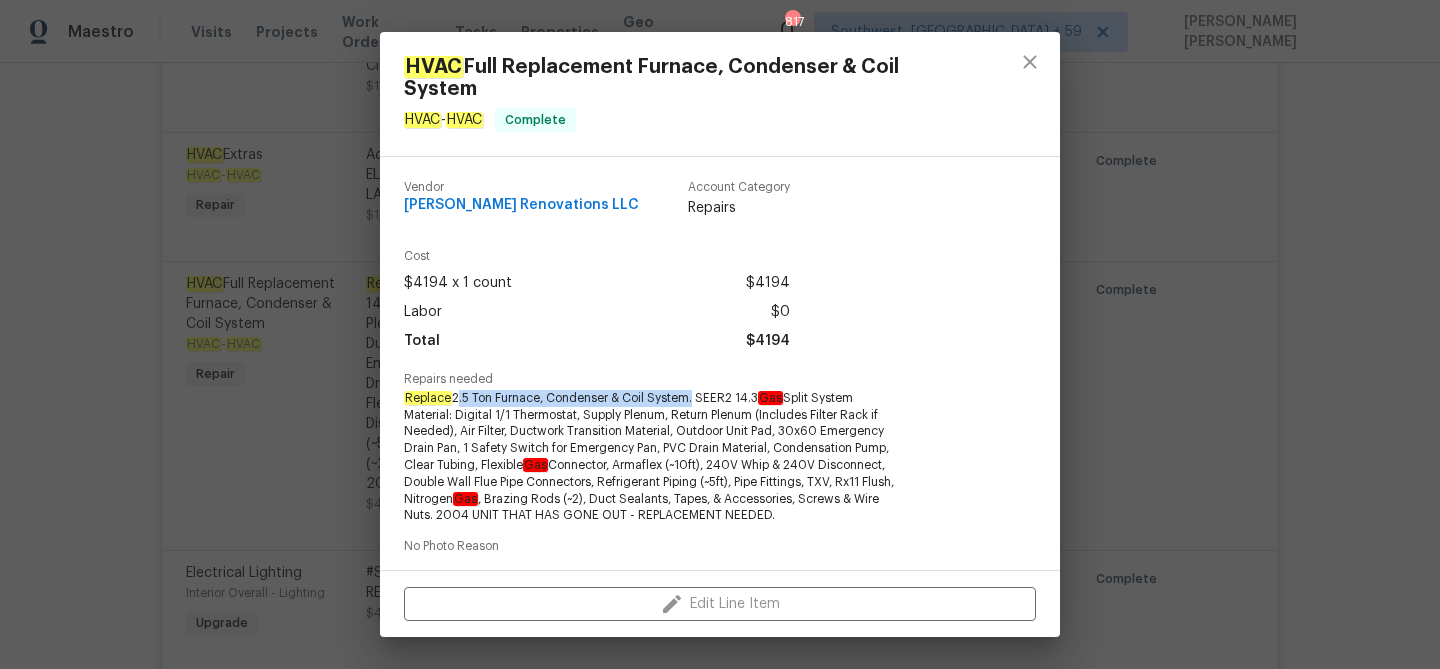 drag, startPoint x: 457, startPoint y: 398, endPoint x: 690, endPoint y: 400, distance: 233.00859 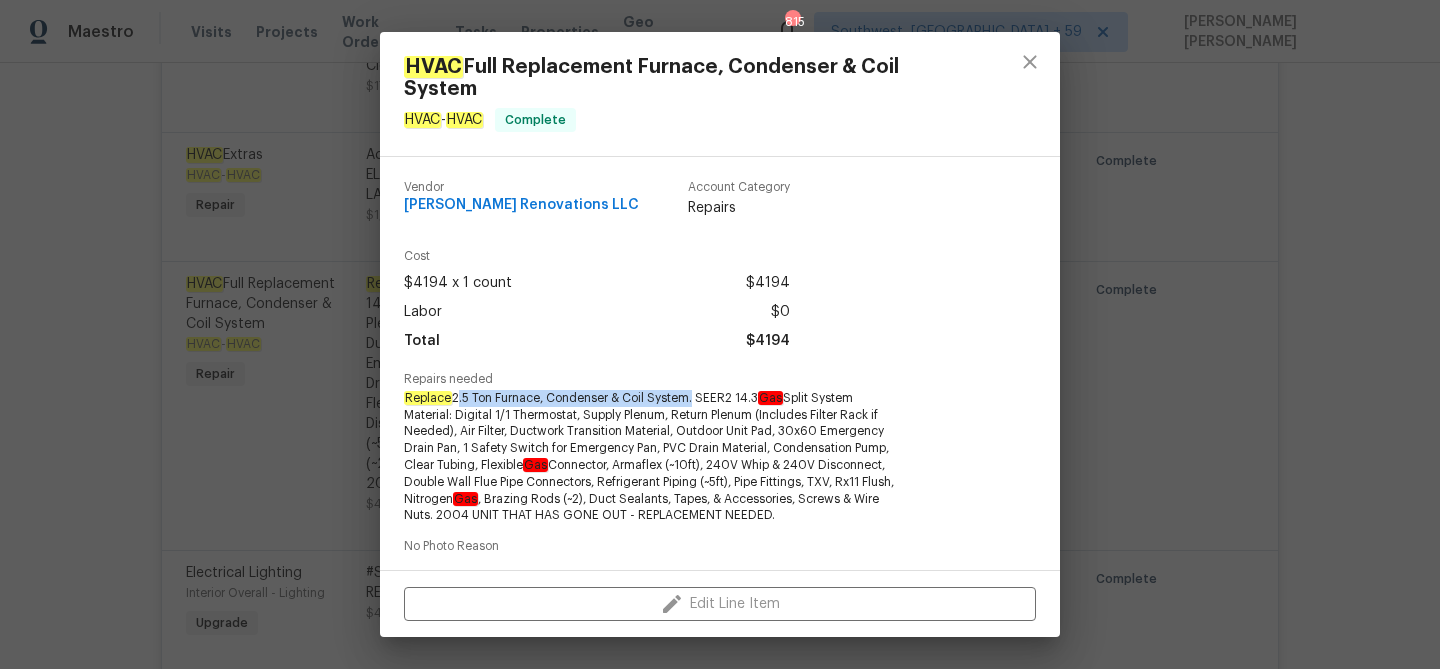 click on "HVAC  Full Replacement Furnace, Condenser & Coil System HVAC  -  HVAC Complete Vendor Aseem Renovations LLC Account Category Repairs Cost $4194 x 1 count $4194 Labor $0 Total $4194 Repairs needed Replace  2.5 Ton Furnace, Condenser & Coil System. SEER2 14.3   Gas  Split System Material: Digital 1/1 Thermostat, Supply Plenum, Return Plenum (Includes Filter Rack if Needed), Air Filter, Ductwork Transition Material, Outdoor Unit Pad, 30x60 Emergency Drain Pan, 1 Safety Switch for Emergency Pan, PVC Drain Material, Condensation Pump, Clear Tubing, Flexible  Gas  Connector, Armaflex (~10ft), 240V Whip & 240V Disconnect, Double Wall Flue Pipe Connectors, Refrigerant Piping (~5ft), Pipe Fittings, TXV, Rx11 Flush, Nitrogen  Gas , Brazing Rods (~2), Duct Sealants, Tapes, & Accessories, Screws & Wire Nuts. 2004 UNIT THAT HAS GONE OUT - REPLACEMENT NEEDED. No Photo Reason   Photos Before After  +5  Edit Line Item" at bounding box center [720, 334] 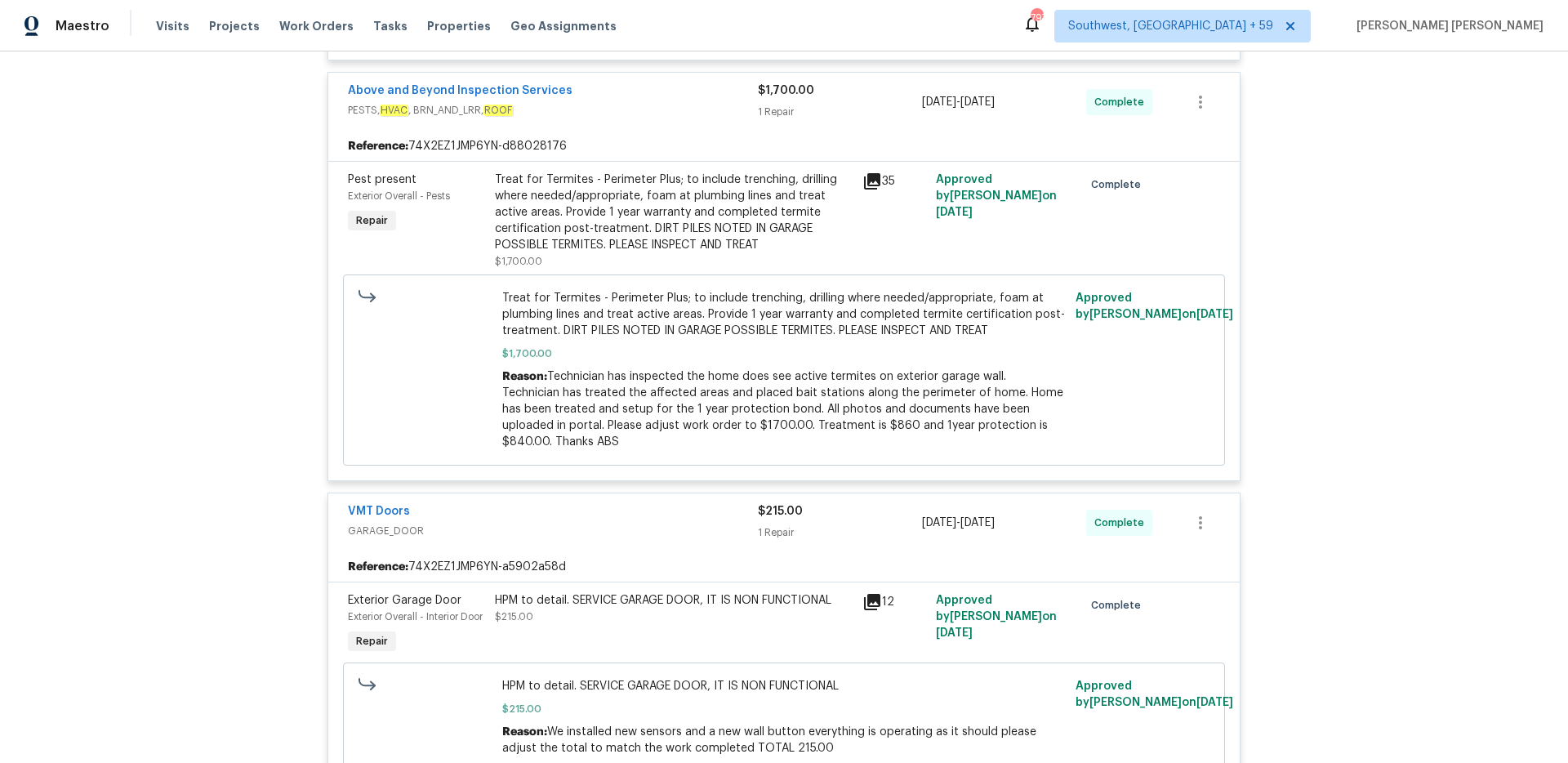 scroll, scrollTop: 7671, scrollLeft: 0, axis: vertical 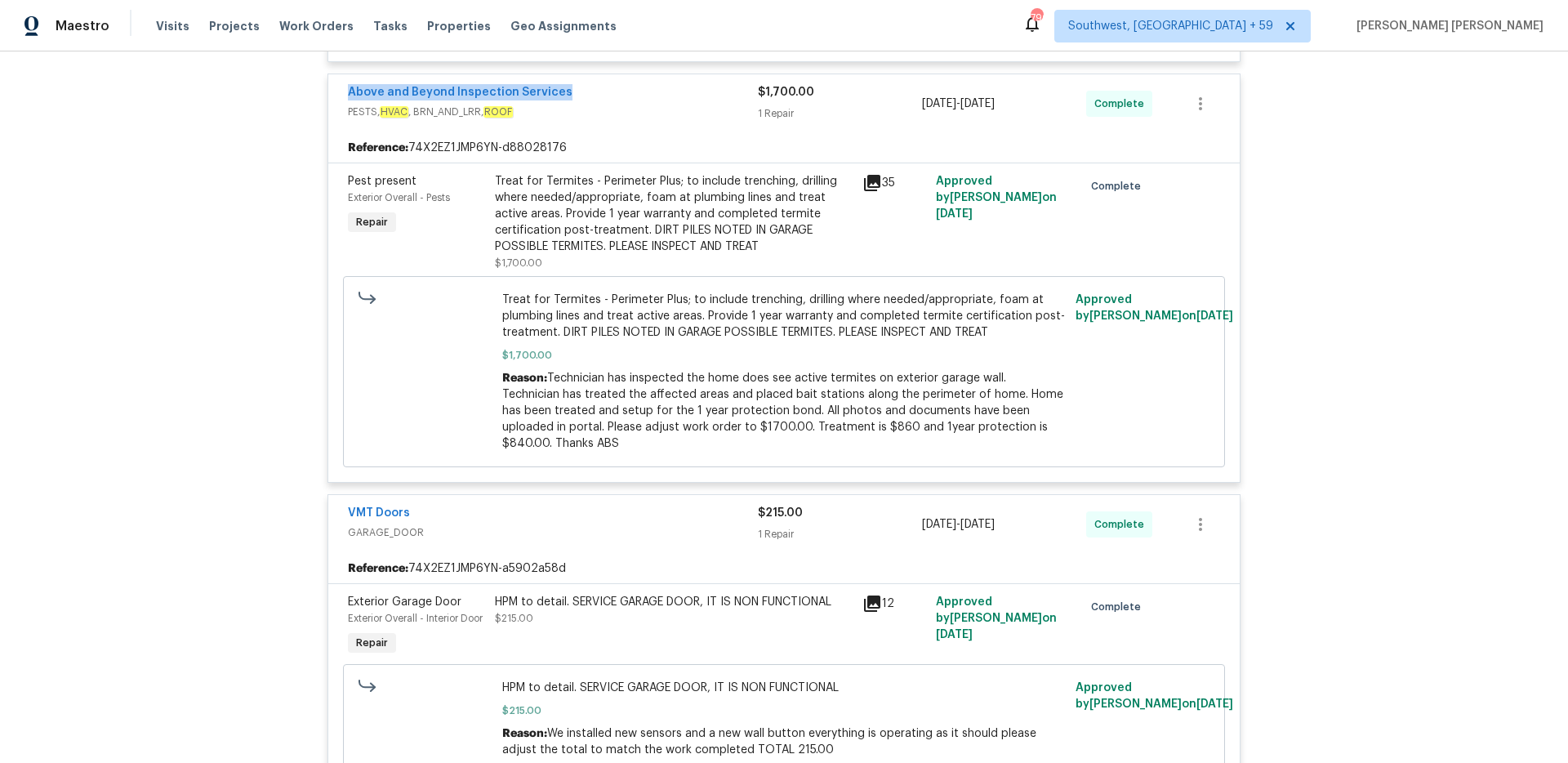 drag, startPoint x: 572, startPoint y: 69, endPoint x: 351, endPoint y: 75, distance: 221.08143 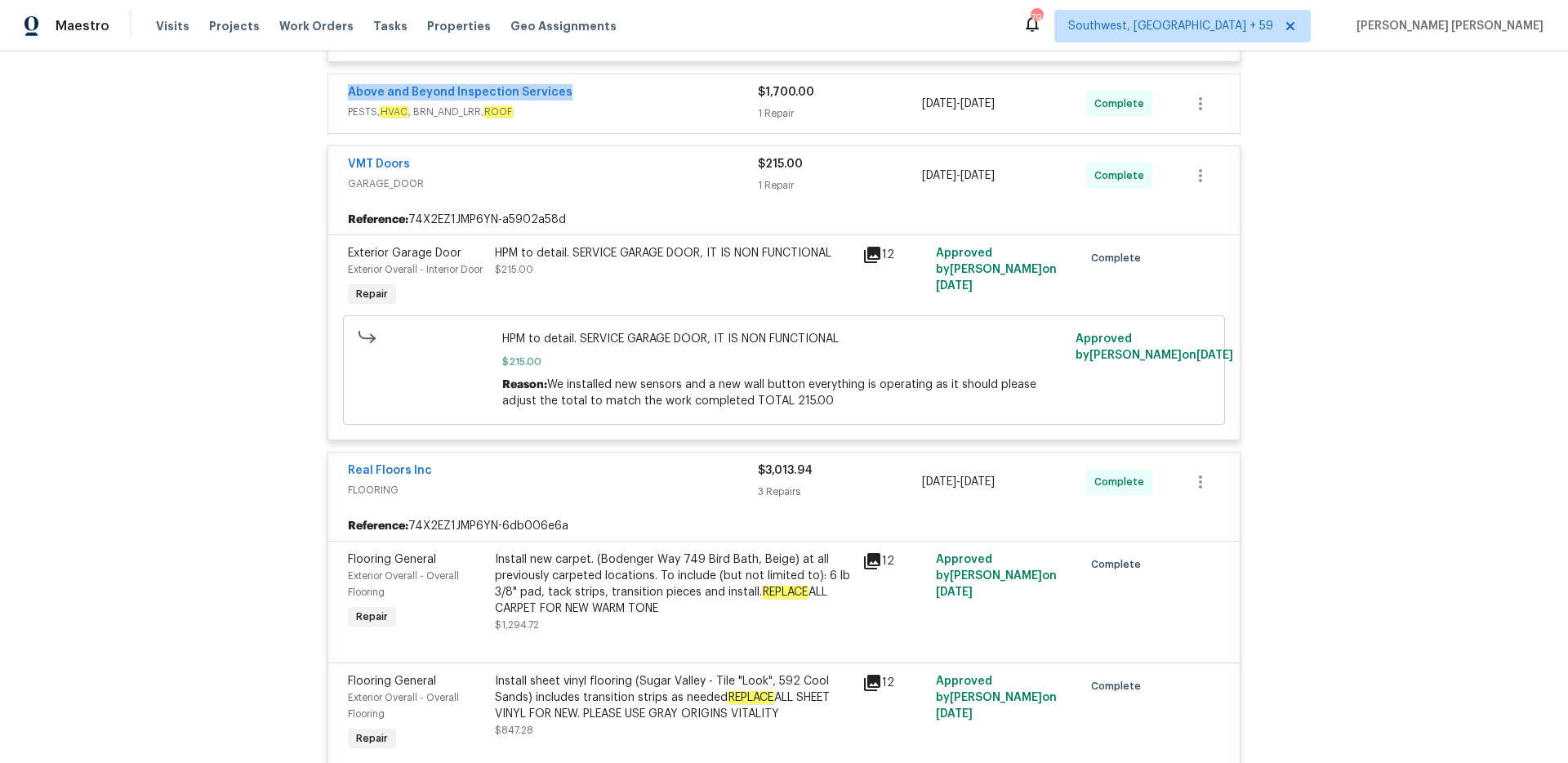 copy on "Above and Beyond Inspection Services" 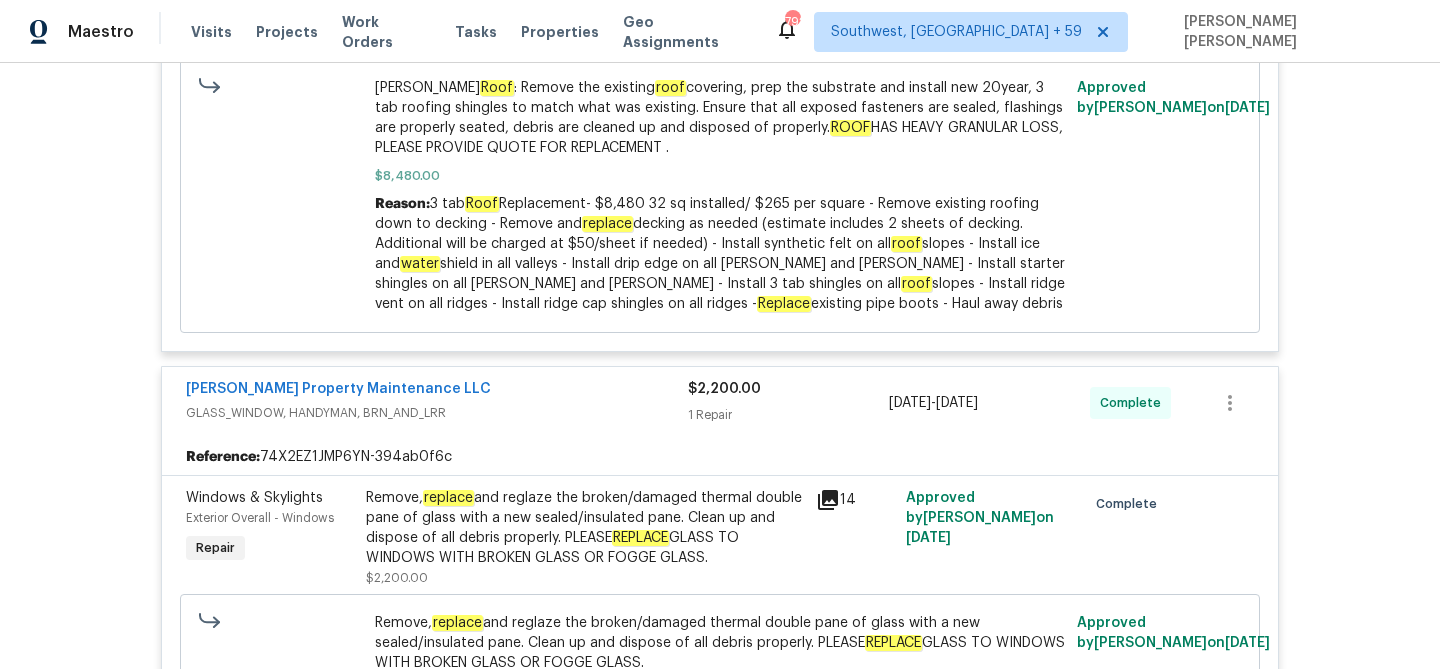 scroll, scrollTop: 11802, scrollLeft: 0, axis: vertical 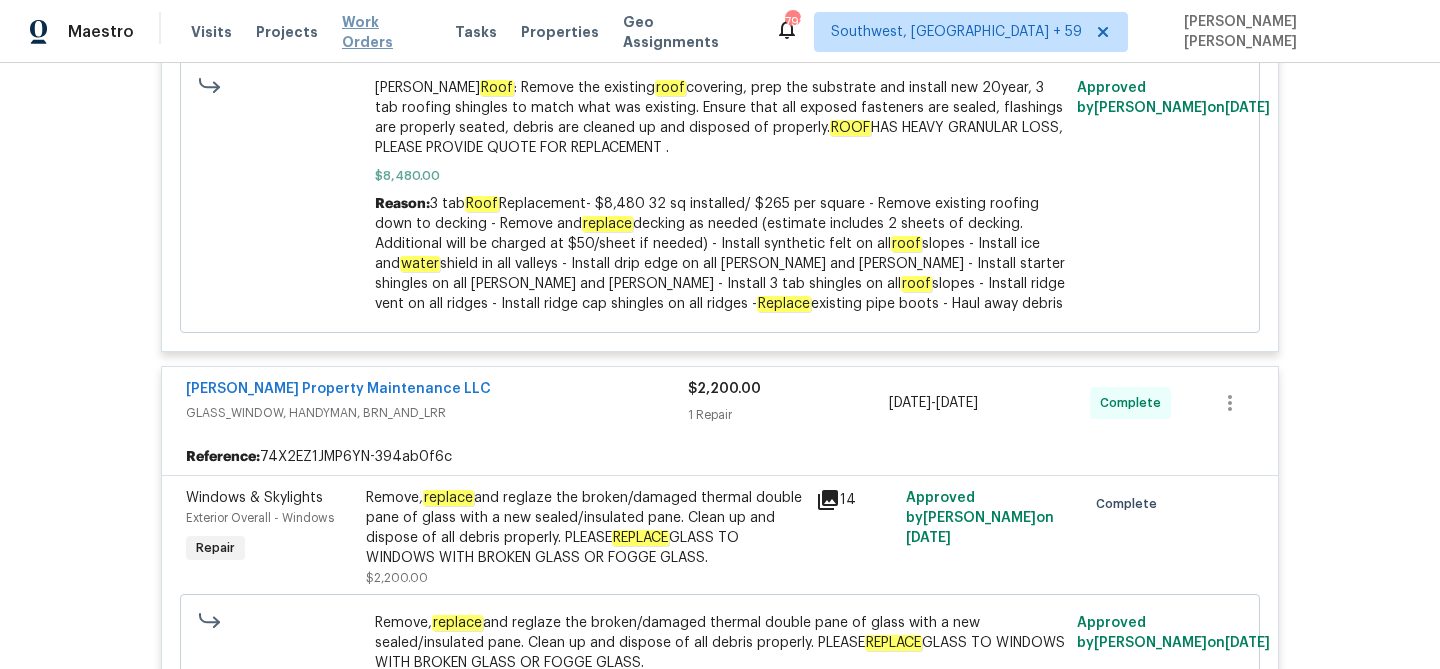 click on "Work Orders" at bounding box center [386, 32] 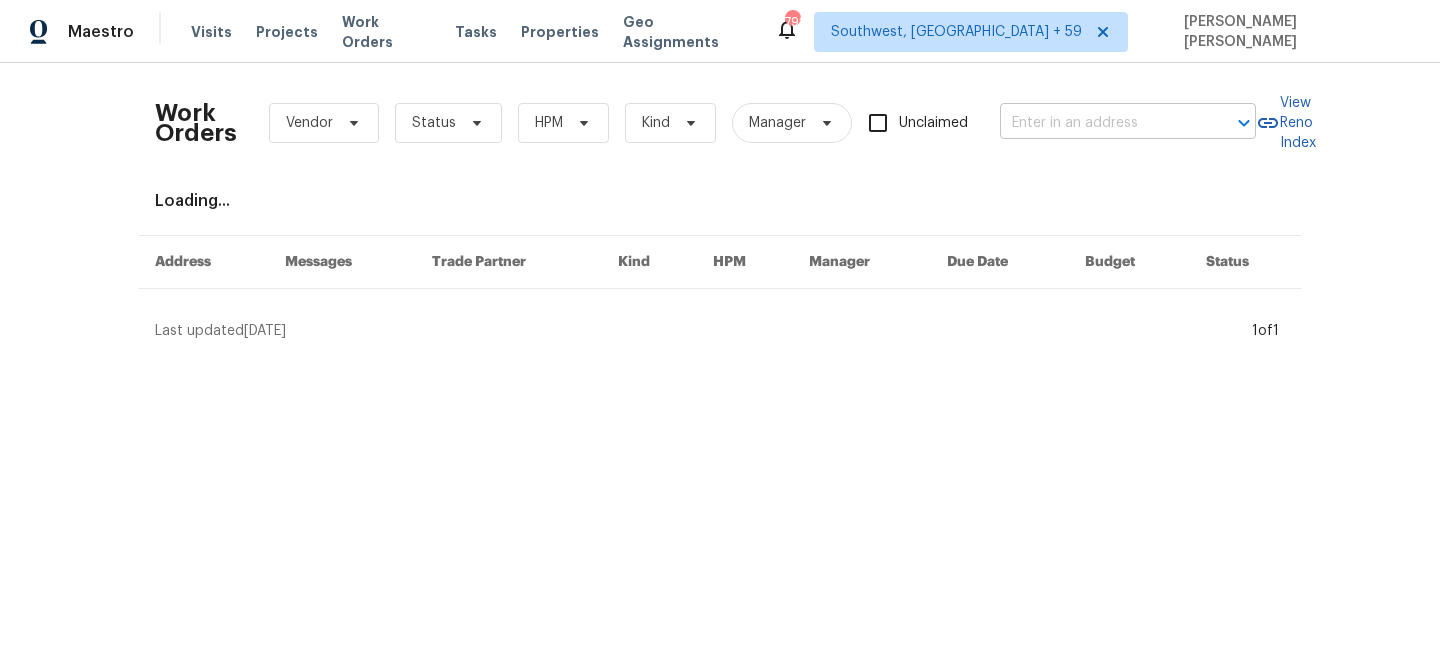 click at bounding box center [1100, 123] 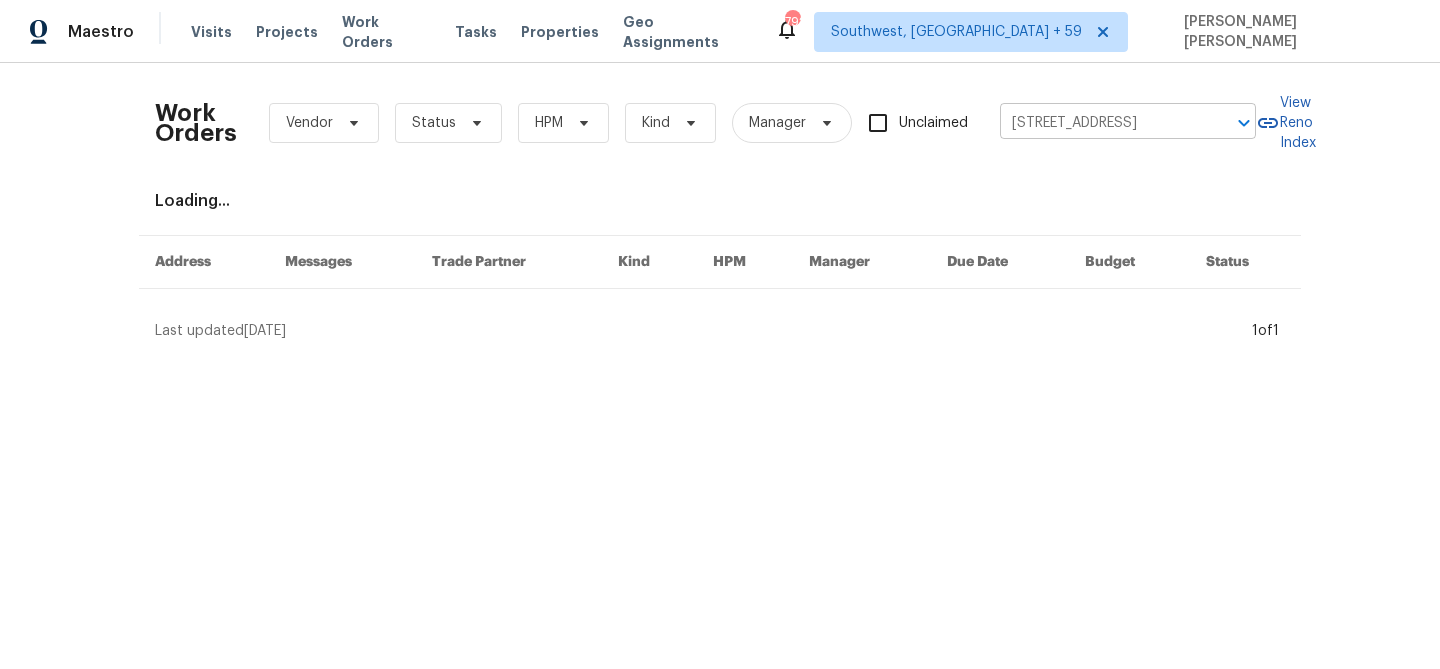 scroll, scrollTop: 0, scrollLeft: 31, axis: horizontal 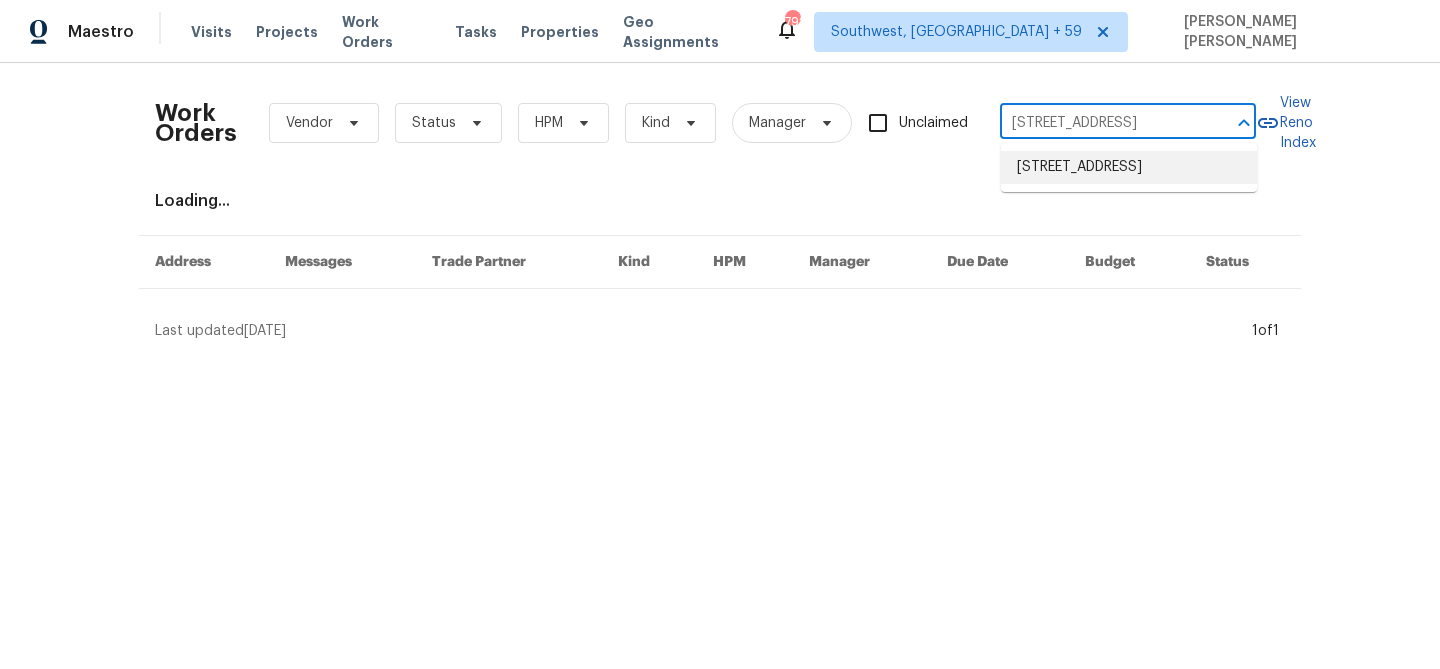 click on "2157 E 154th St, Olathe, KS 66062" at bounding box center (1129, 167) 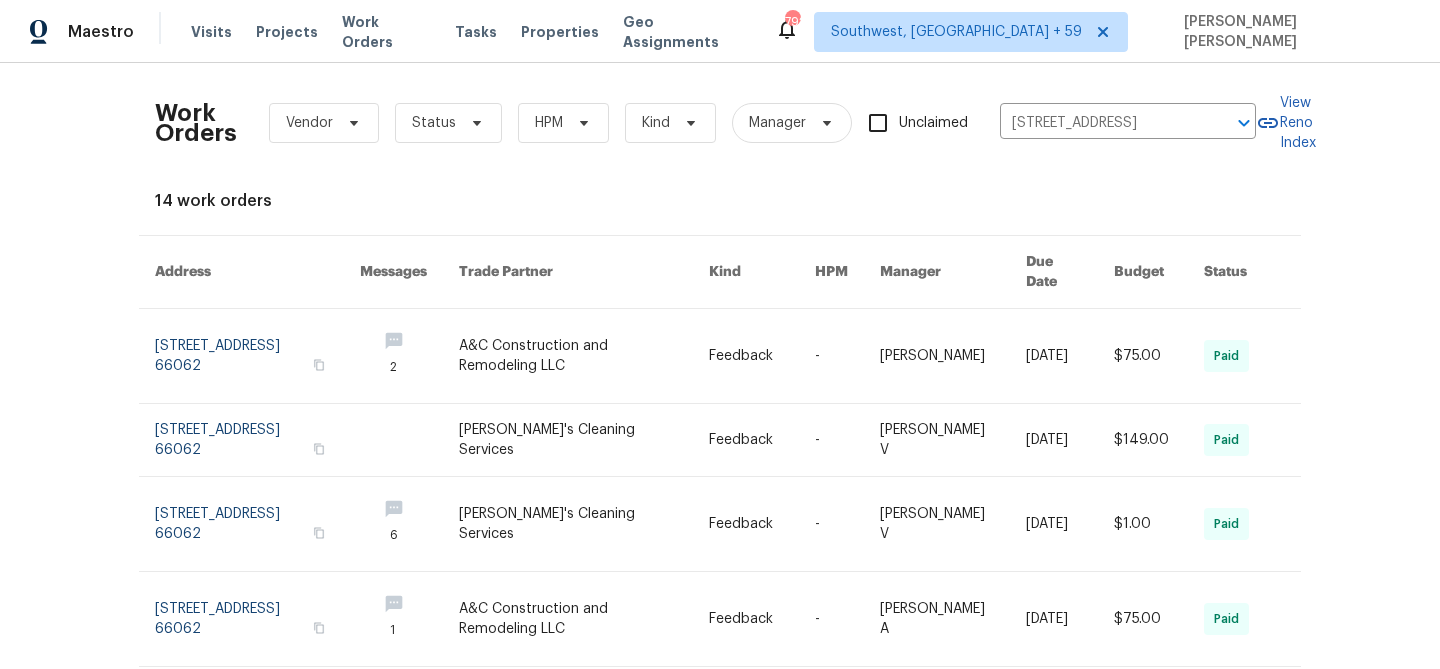 click at bounding box center [1070, 356] 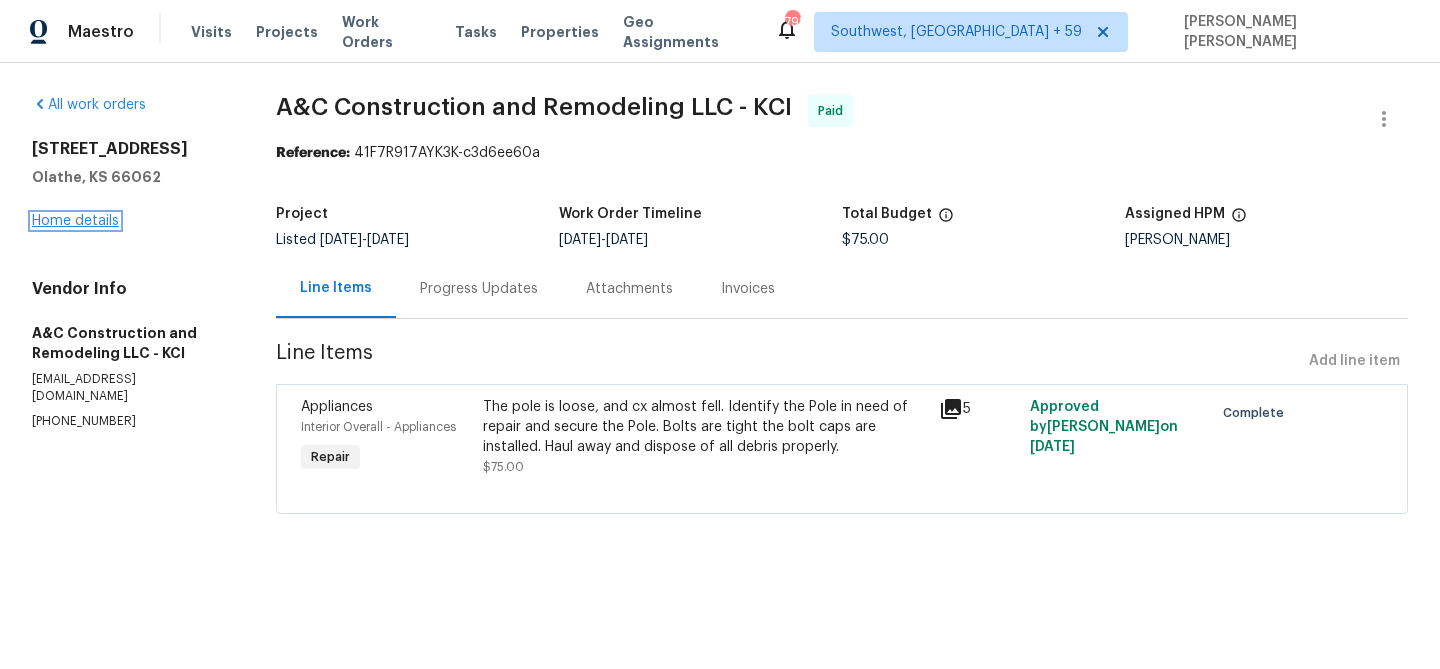 click on "Home details" at bounding box center [75, 221] 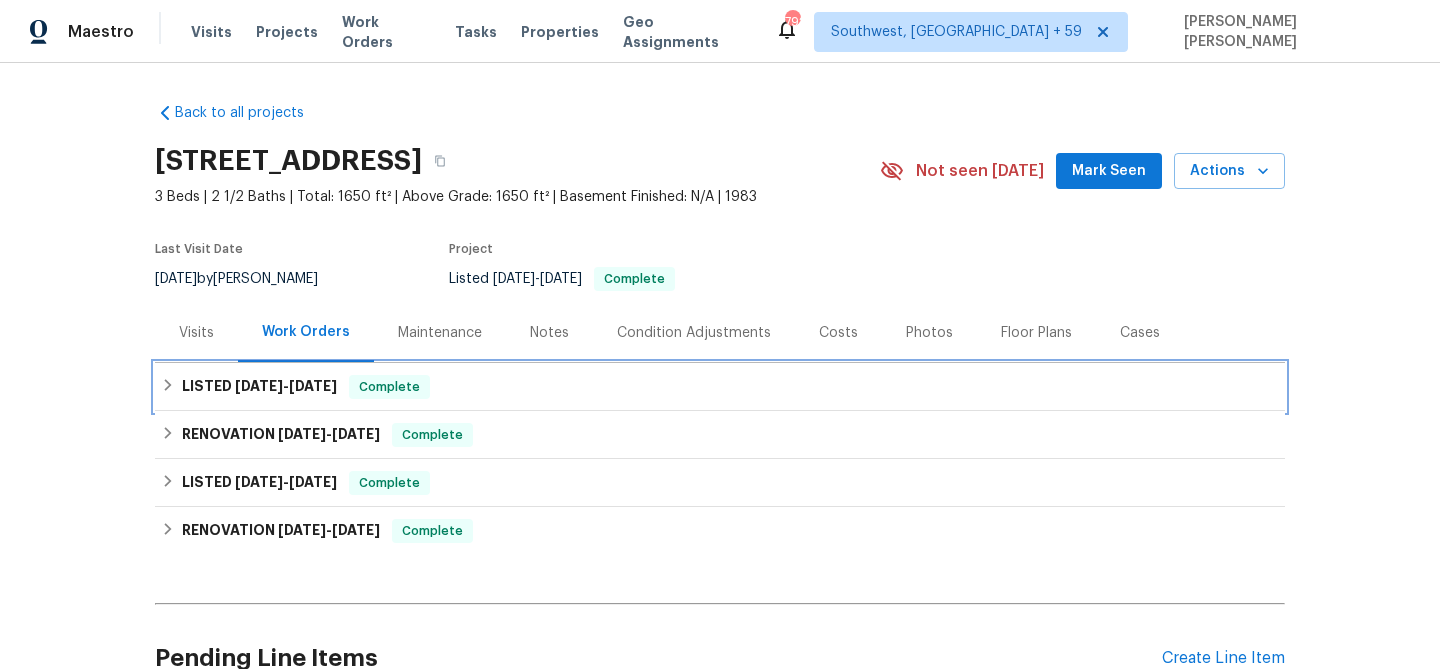 click on "Complete" at bounding box center (389, 387) 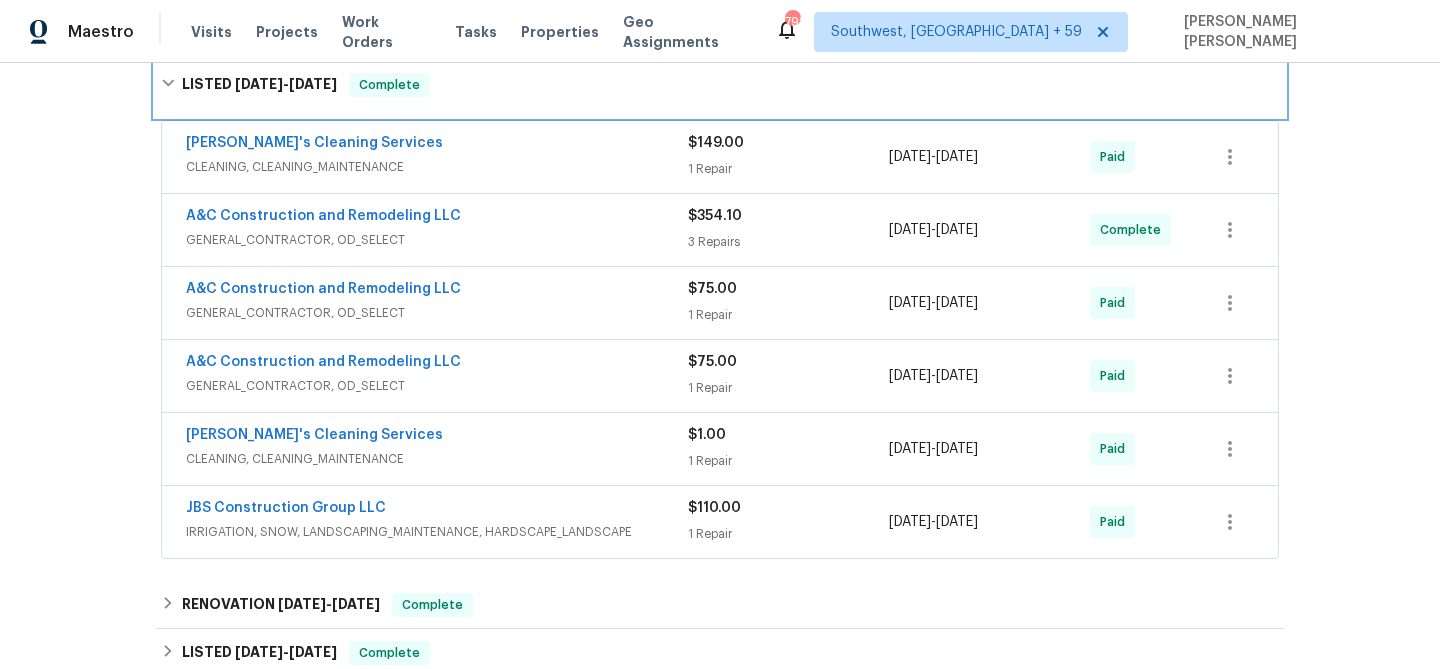 scroll, scrollTop: 342, scrollLeft: 0, axis: vertical 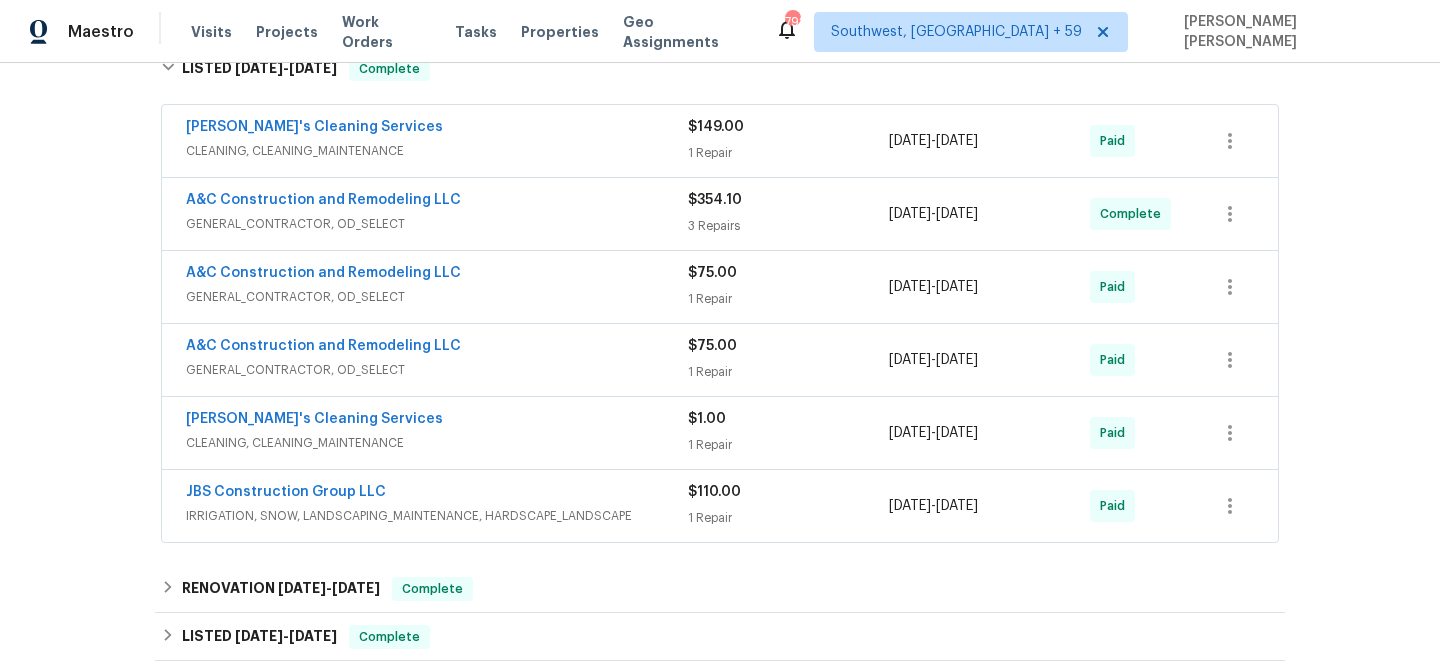 click on "JBS Construction Group LLC" at bounding box center (437, 494) 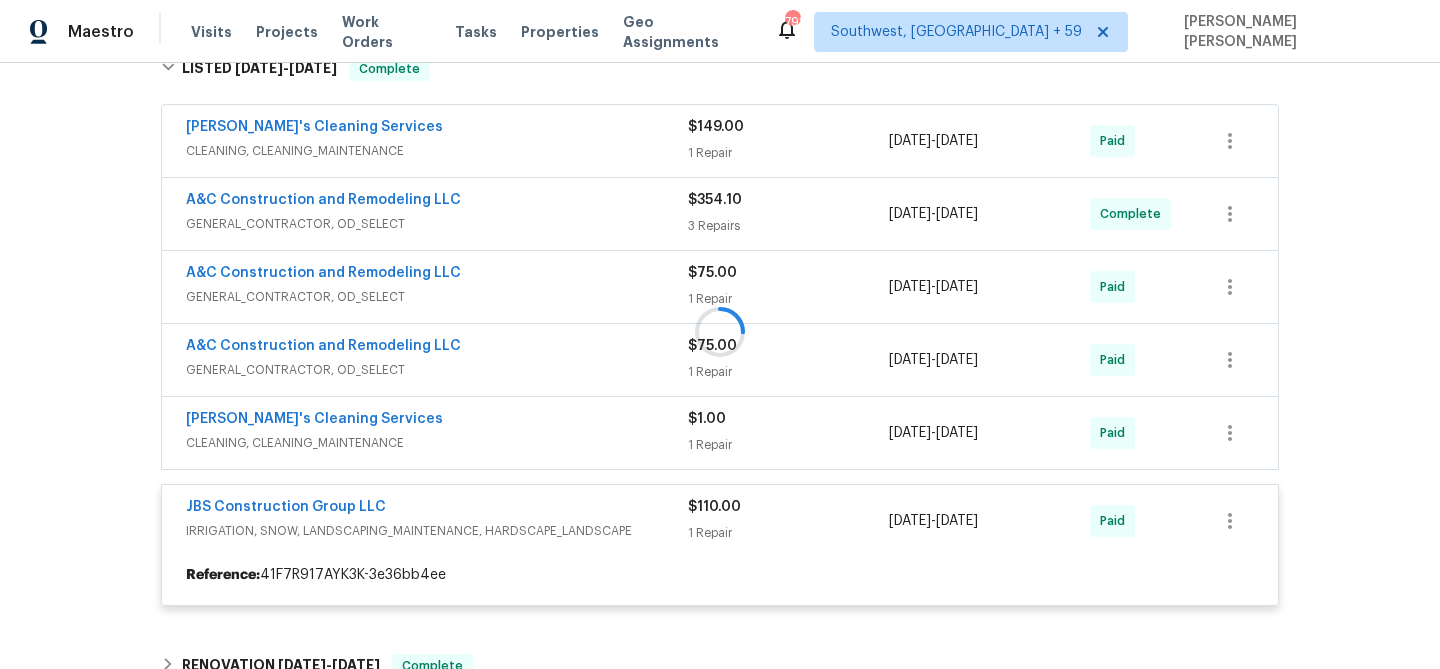 click at bounding box center [720, 331] 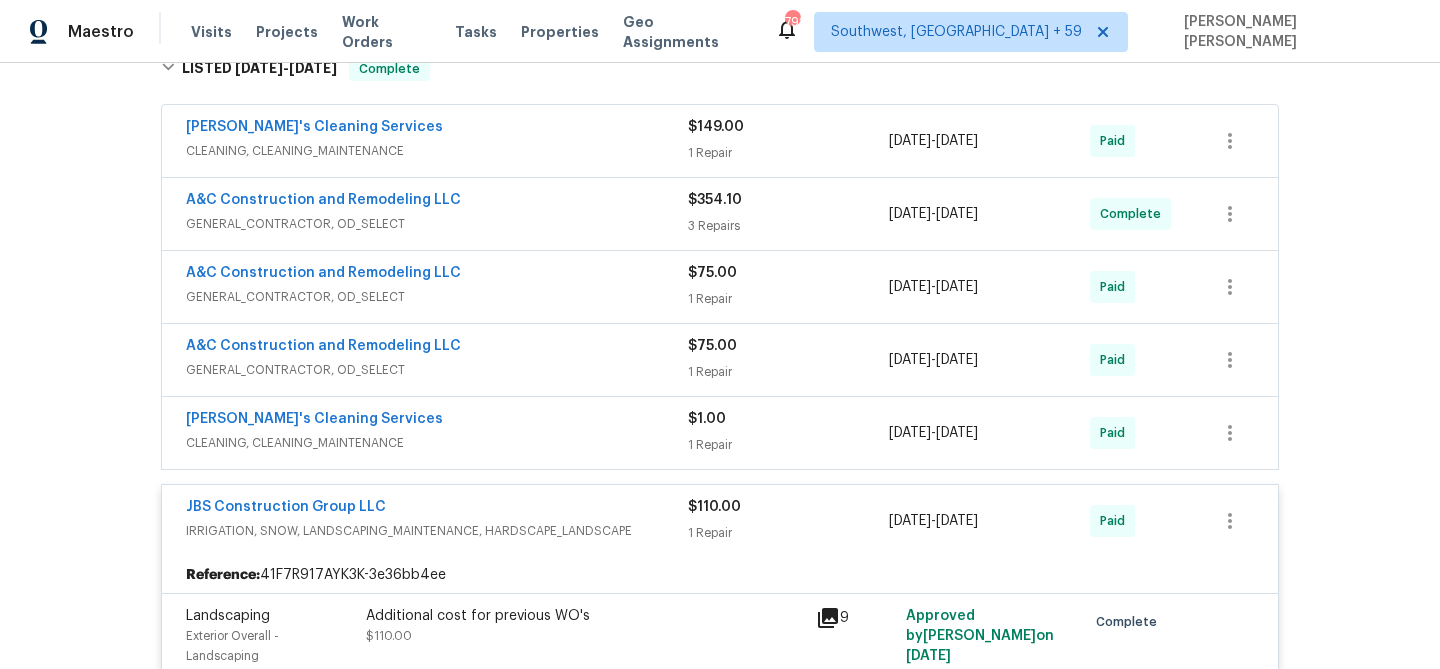 click on "Velo's Cleaning Services" at bounding box center (437, 421) 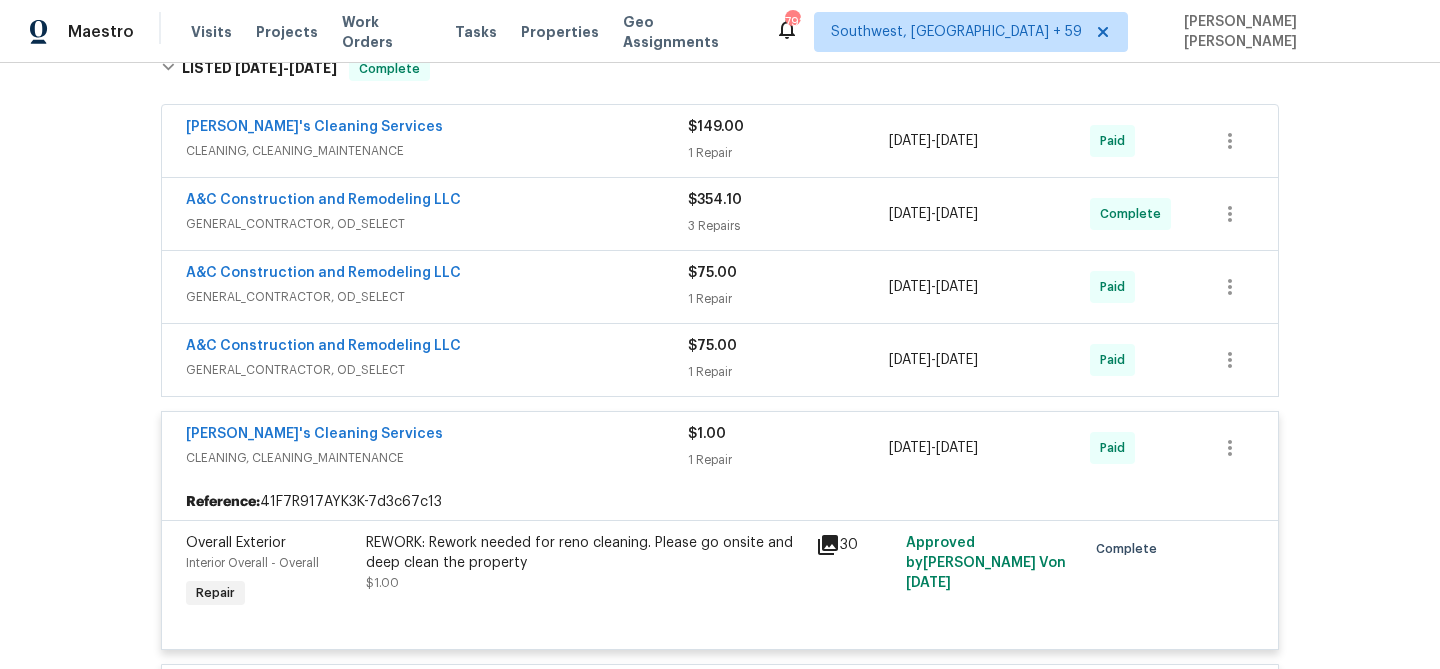 click on "A&C Construction and Remodeling LLC" at bounding box center (437, 348) 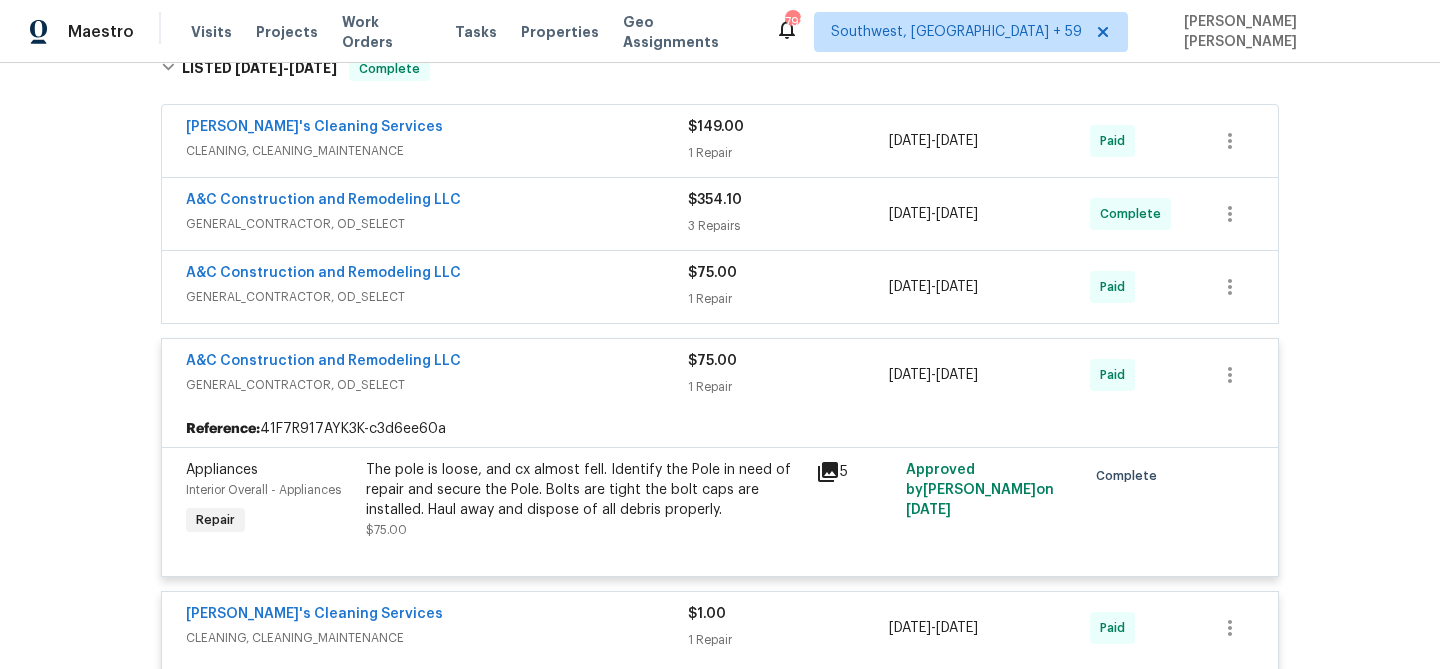 click on "GENERAL_CONTRACTOR, OD_SELECT" at bounding box center (437, 297) 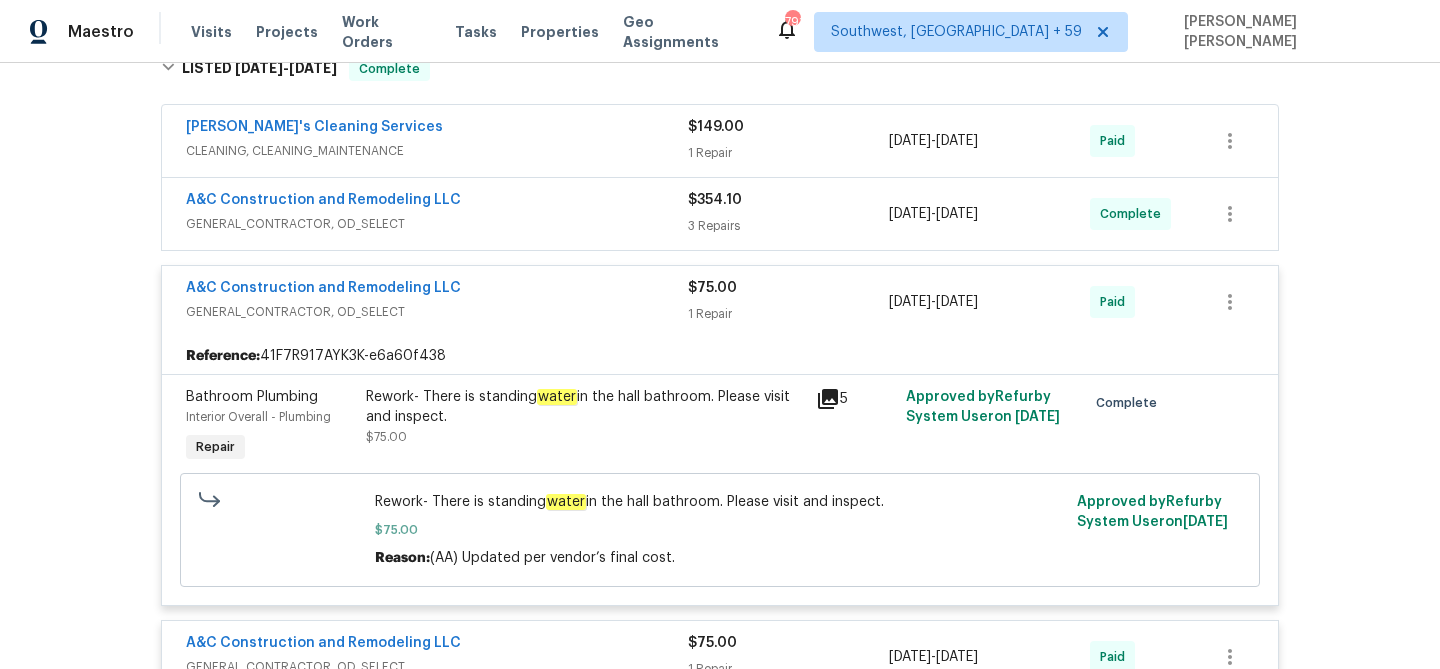 click on "A&C Construction and Remodeling LLC GENERAL_CONTRACTOR, OD_SELECT $354.10 3 Repairs 5/27/2025  -  6/3/2025 Complete" at bounding box center [720, 214] 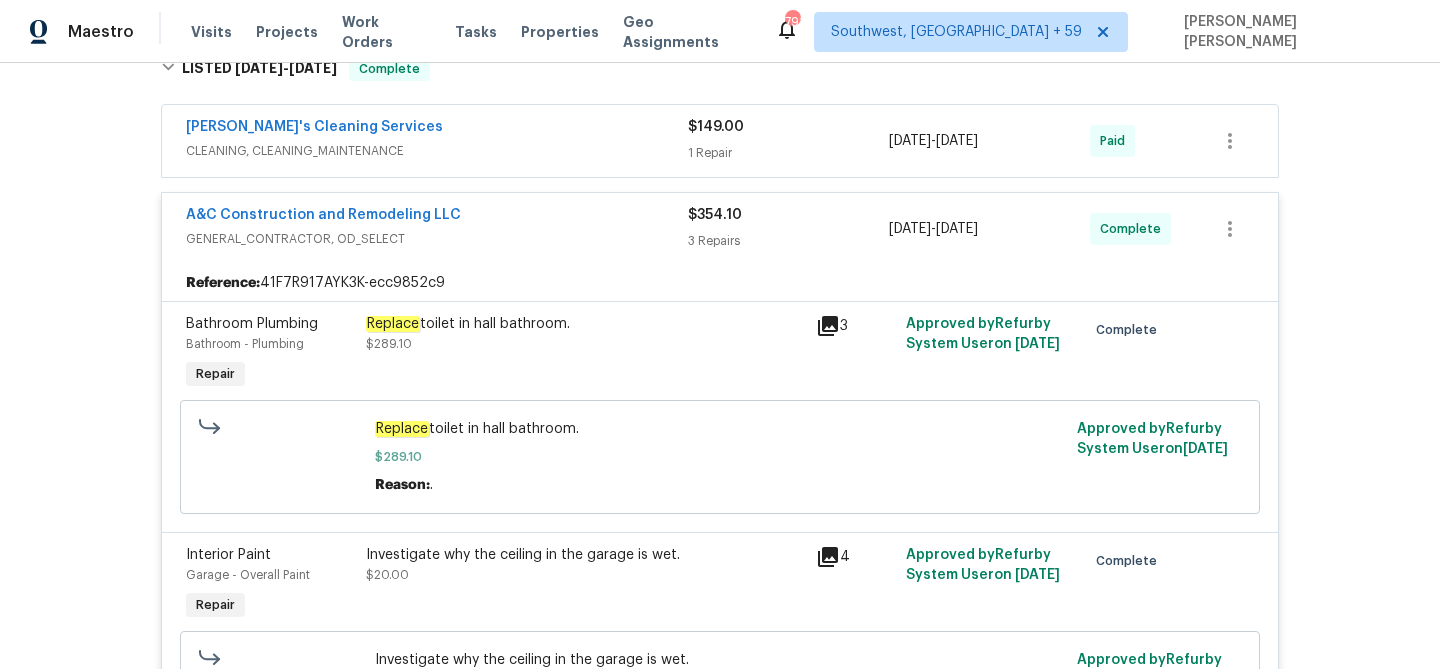 click on "Velo's Cleaning Services" at bounding box center [437, 129] 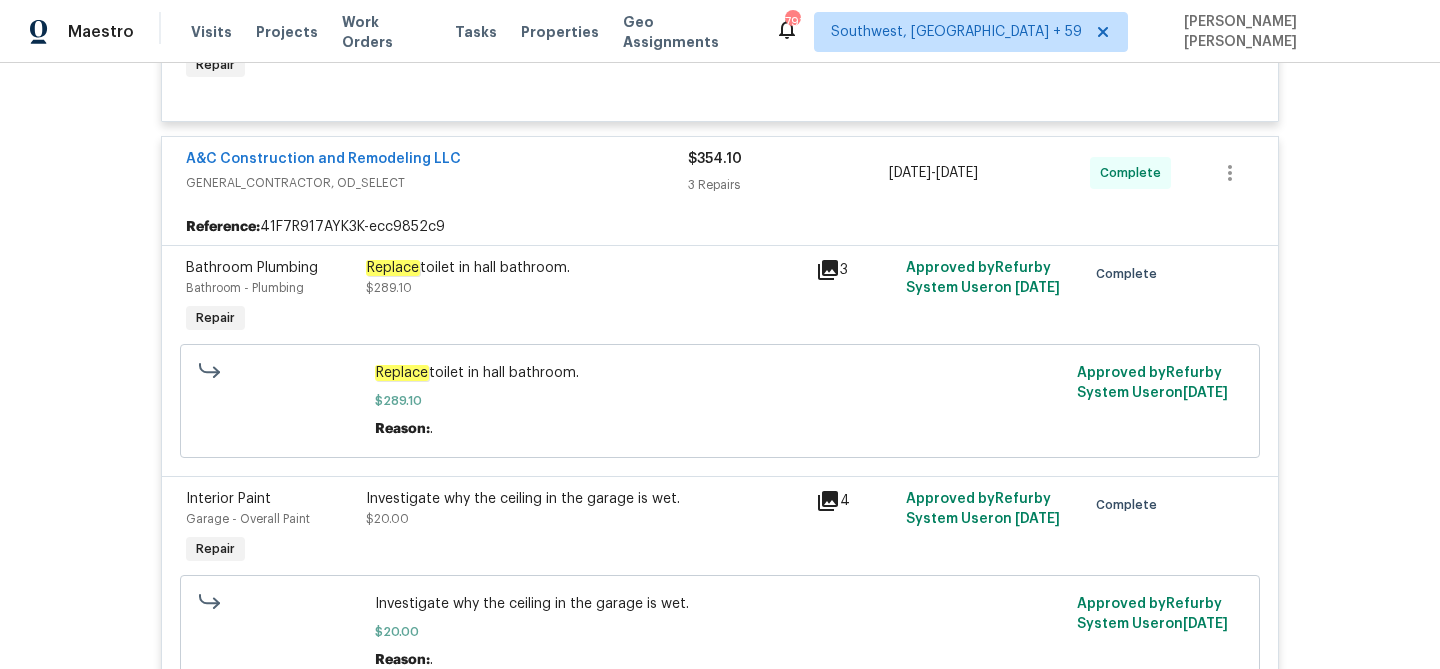 scroll, scrollTop: 560, scrollLeft: 0, axis: vertical 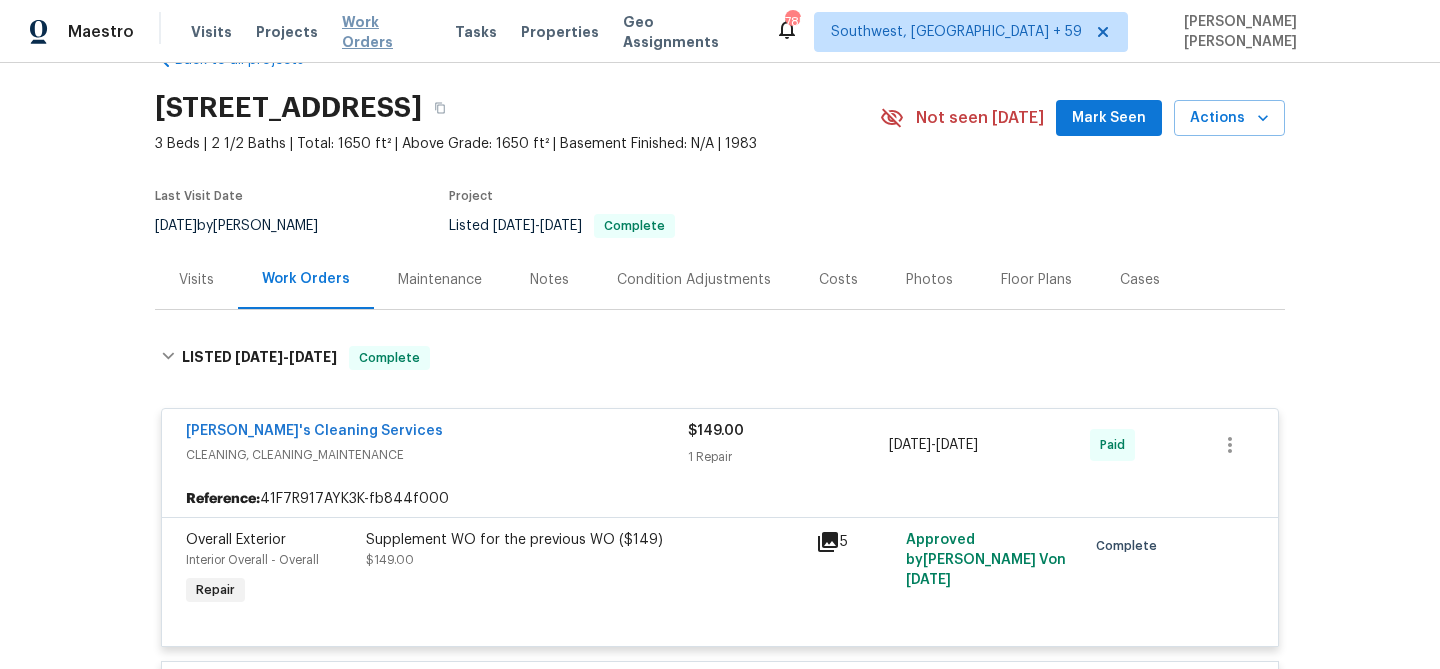 click on "Work Orders" at bounding box center (386, 32) 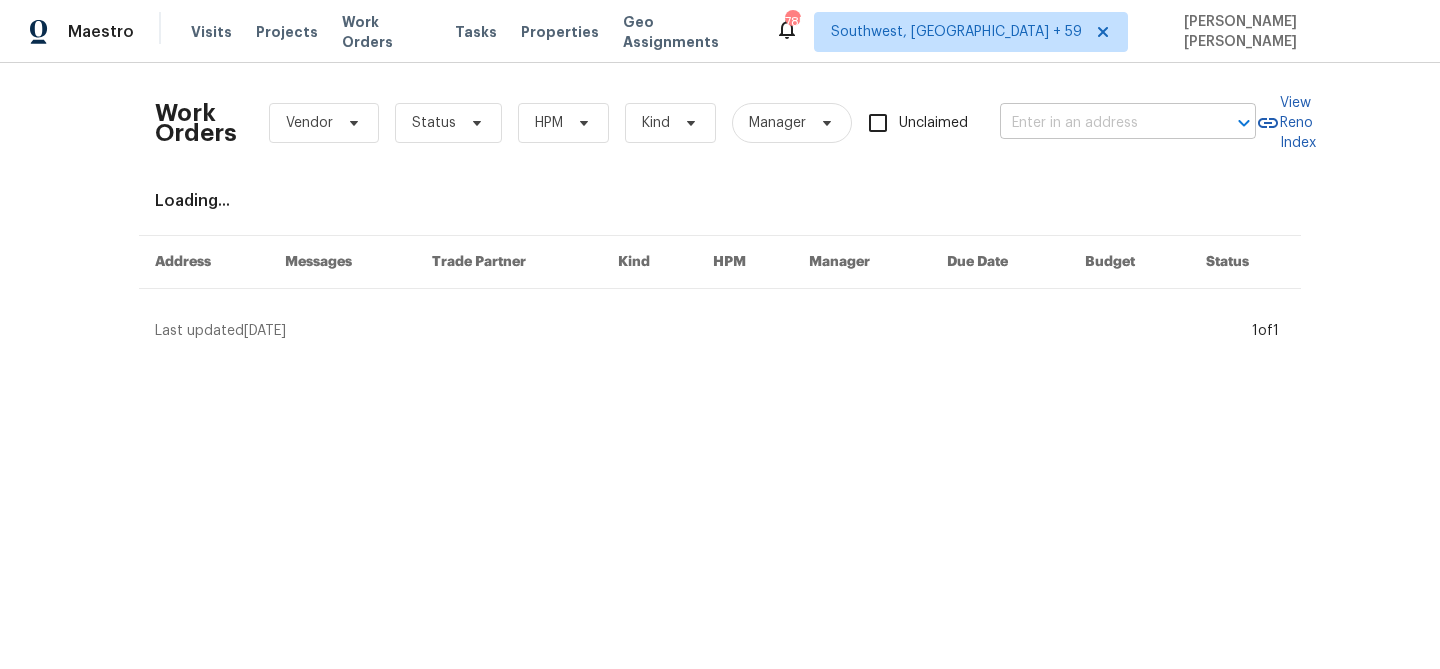 click at bounding box center [1100, 123] 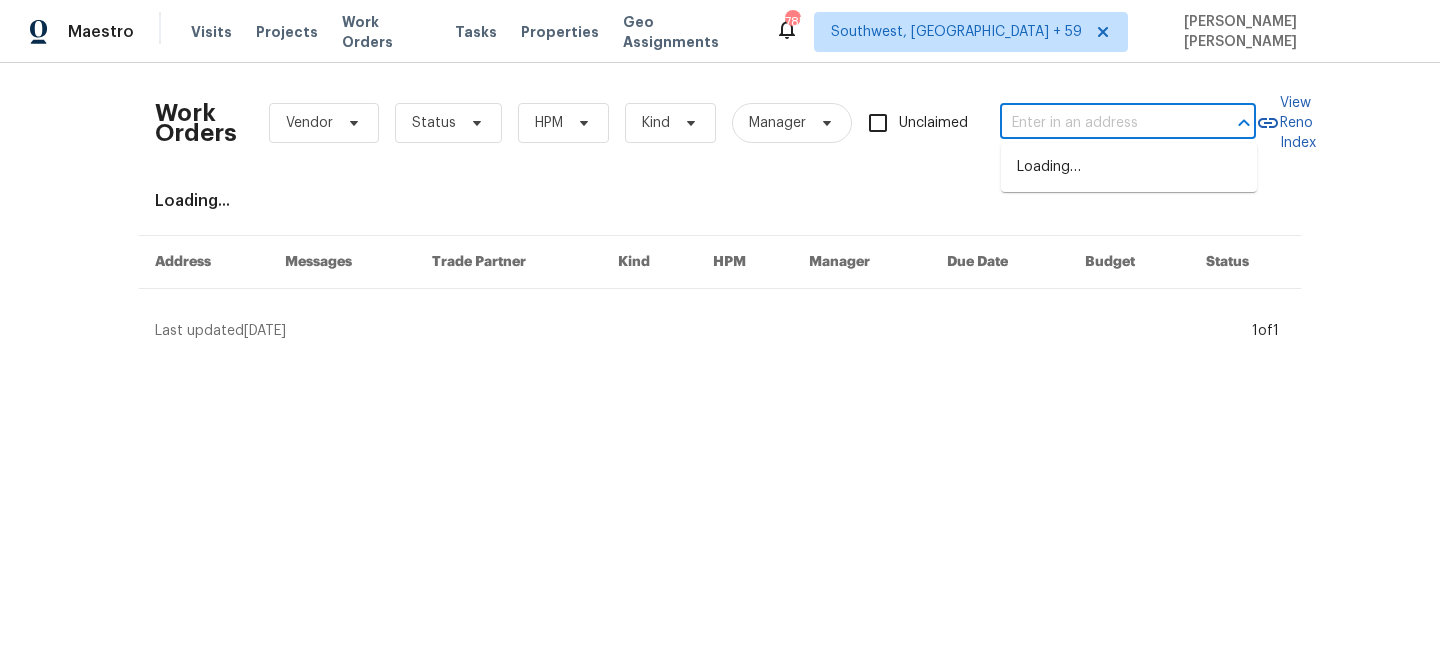paste on "7227 Greeley Ave, Kansas City, KS 66109" 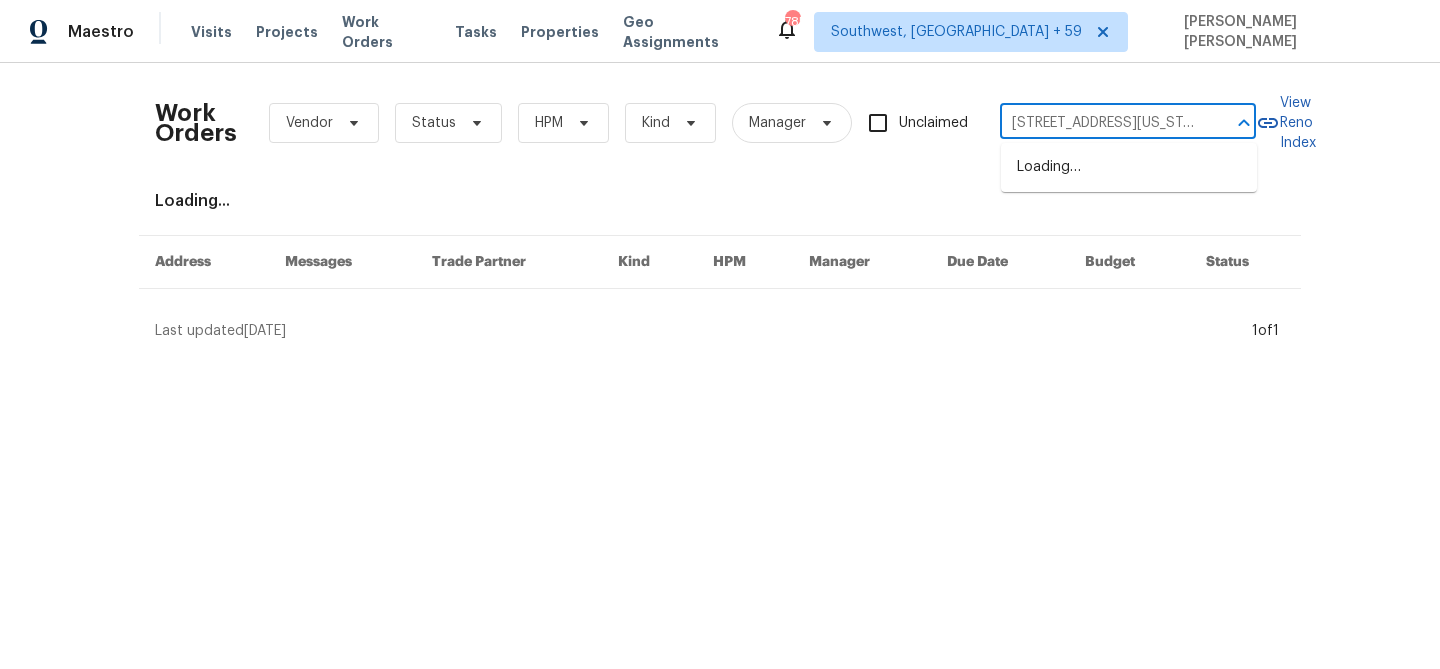 scroll, scrollTop: 0, scrollLeft: 75, axis: horizontal 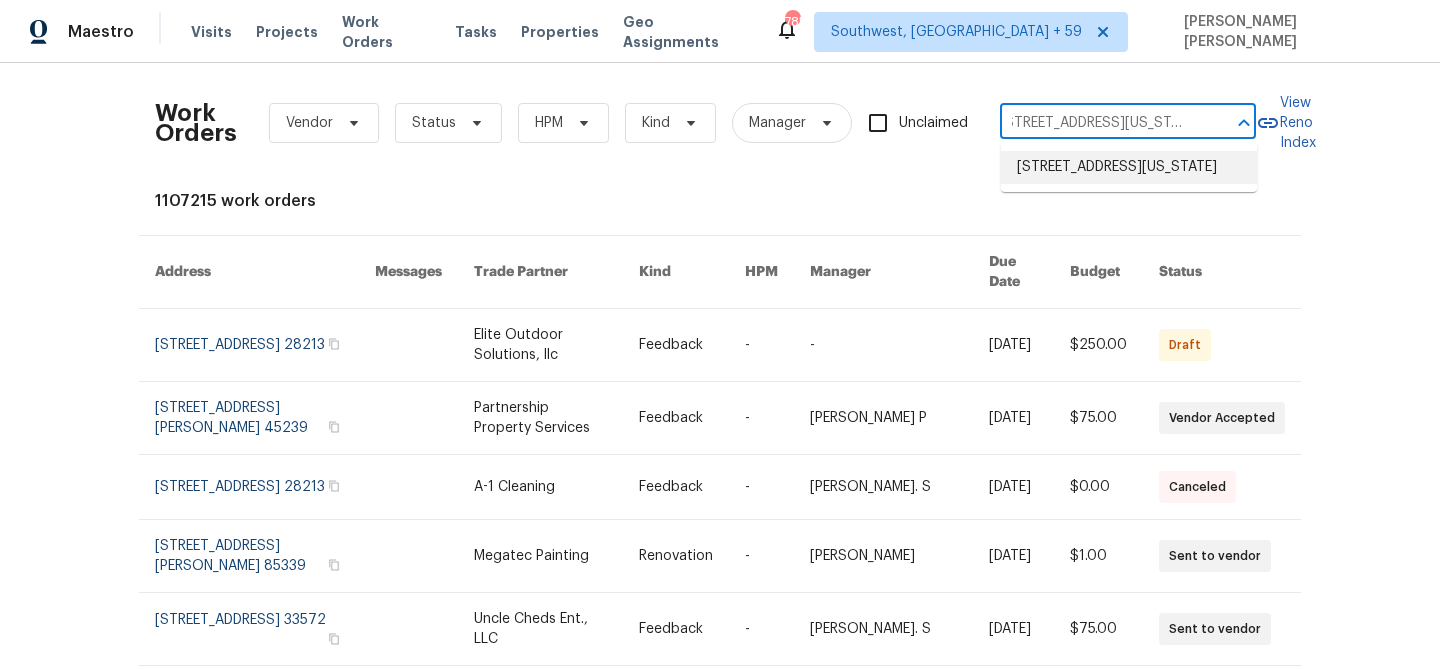 click on "7227 Greeley Ave, Kansas City, KS 66109" at bounding box center [1129, 167] 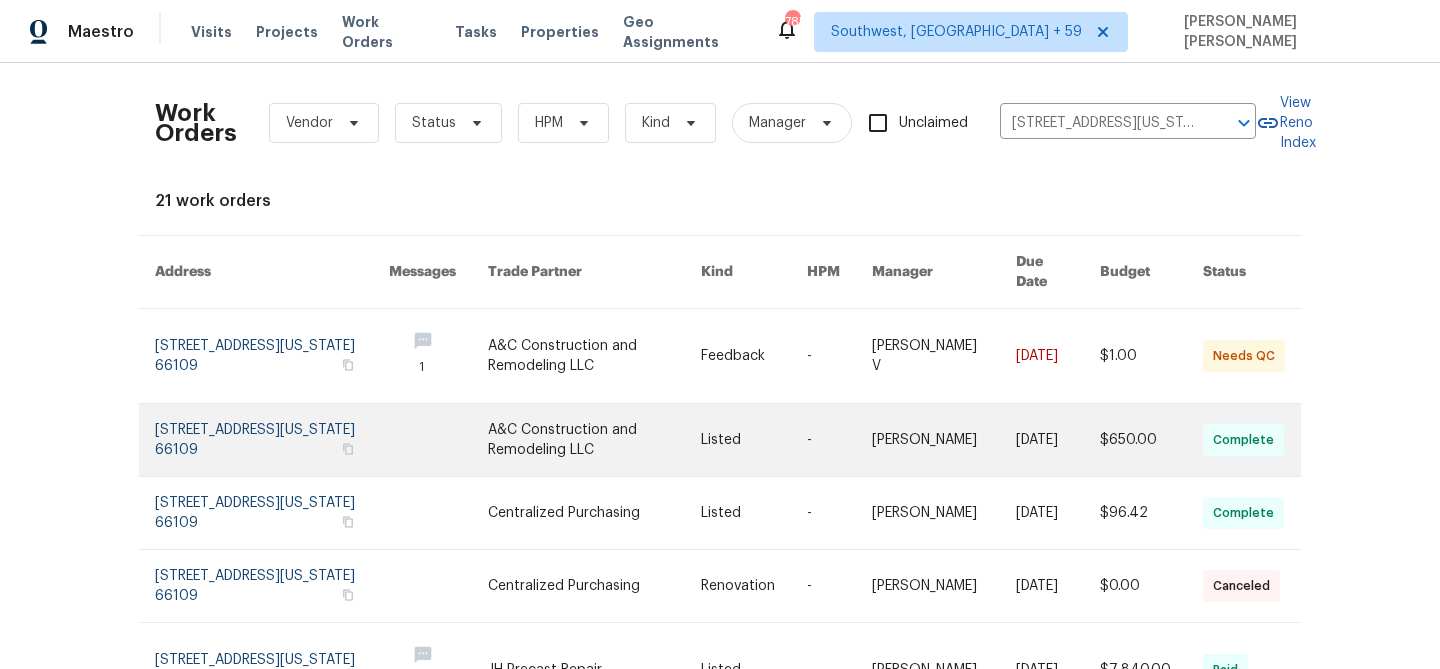 click at bounding box center [944, 440] 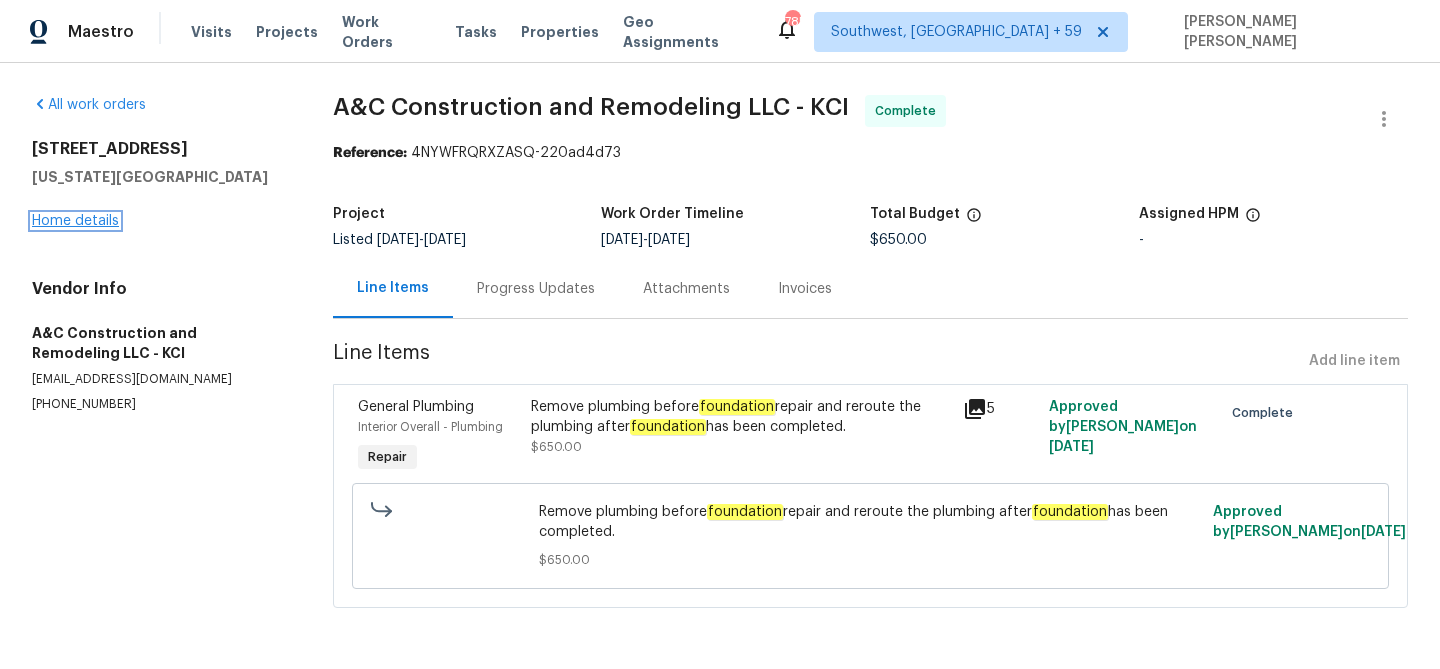 click on "Home details" at bounding box center (75, 221) 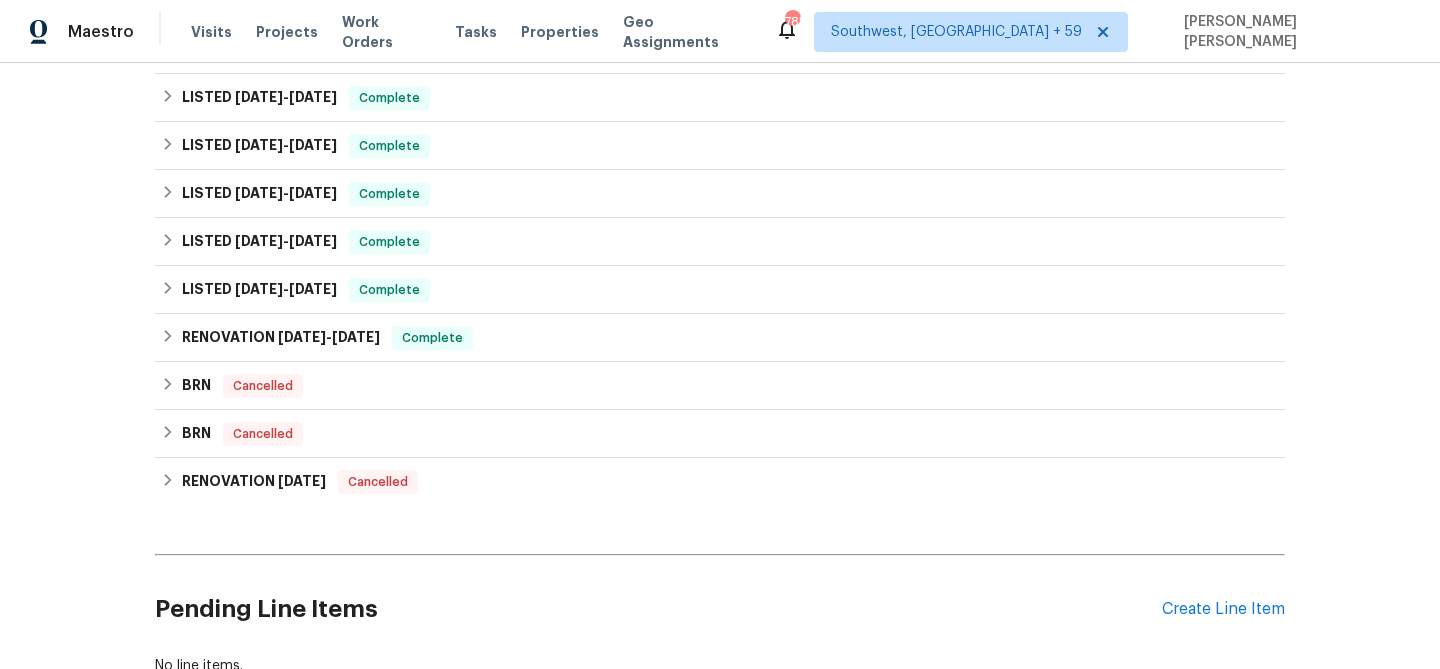 scroll, scrollTop: 750, scrollLeft: 0, axis: vertical 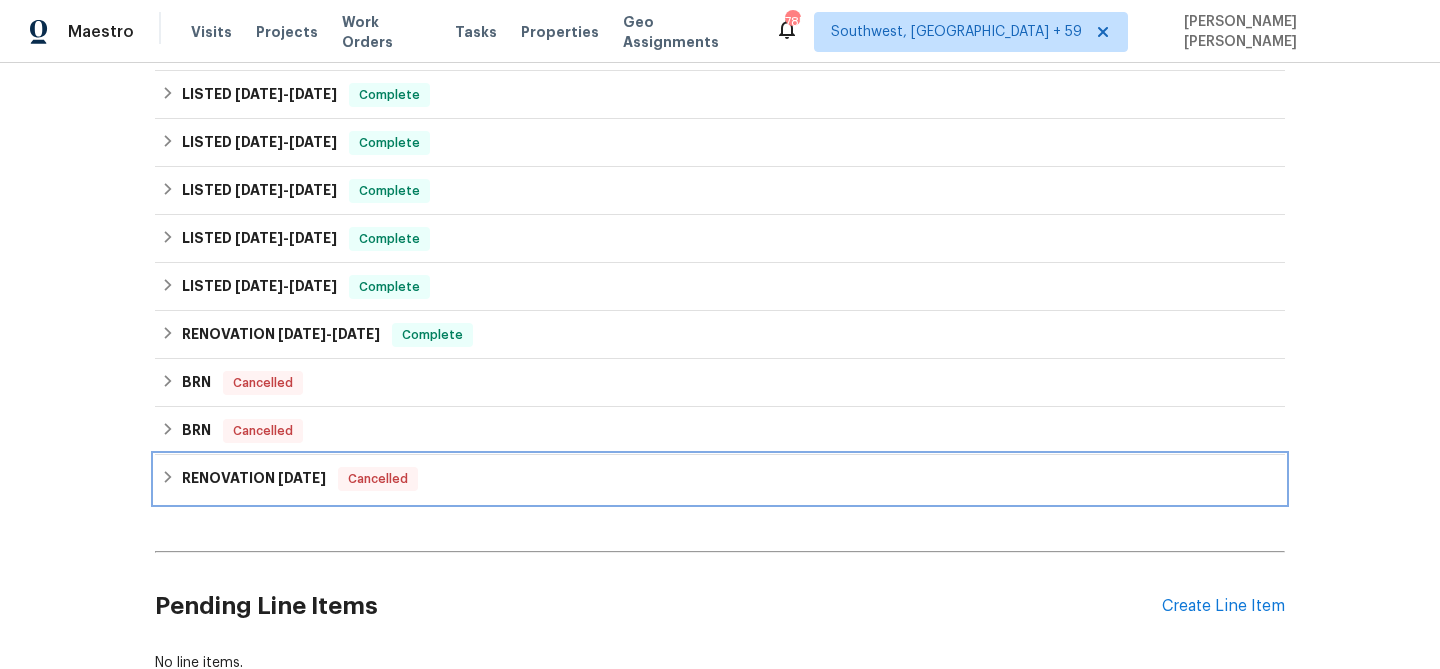 click on "Cancelled" at bounding box center (378, 479) 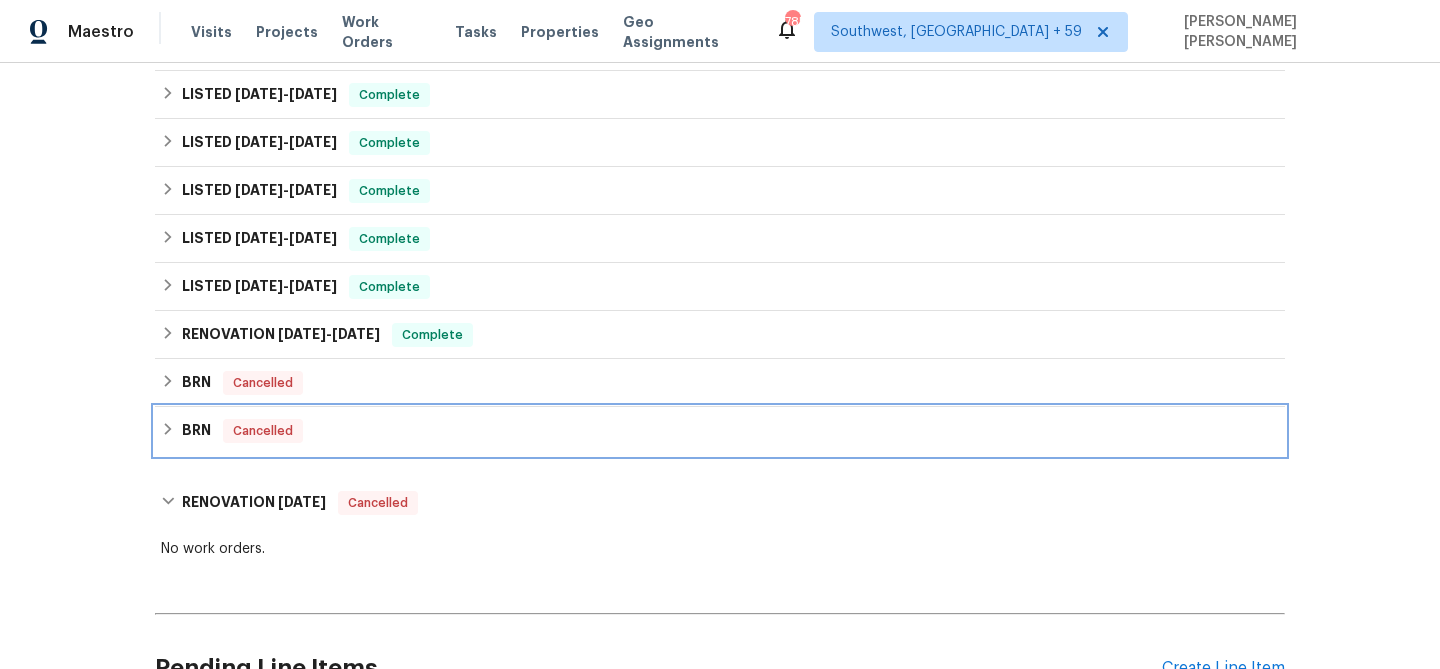 click on "BRN   Cancelled" at bounding box center [720, 431] 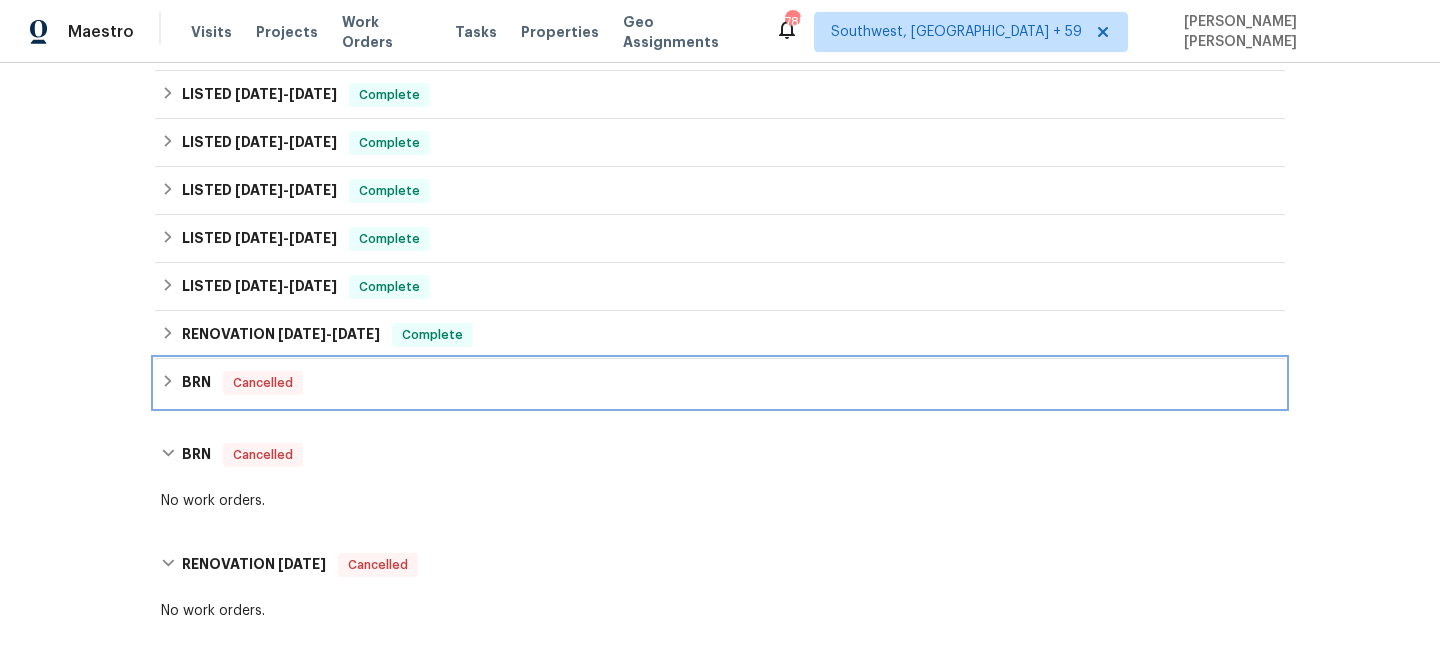 click on "BRN   Cancelled" at bounding box center (720, 383) 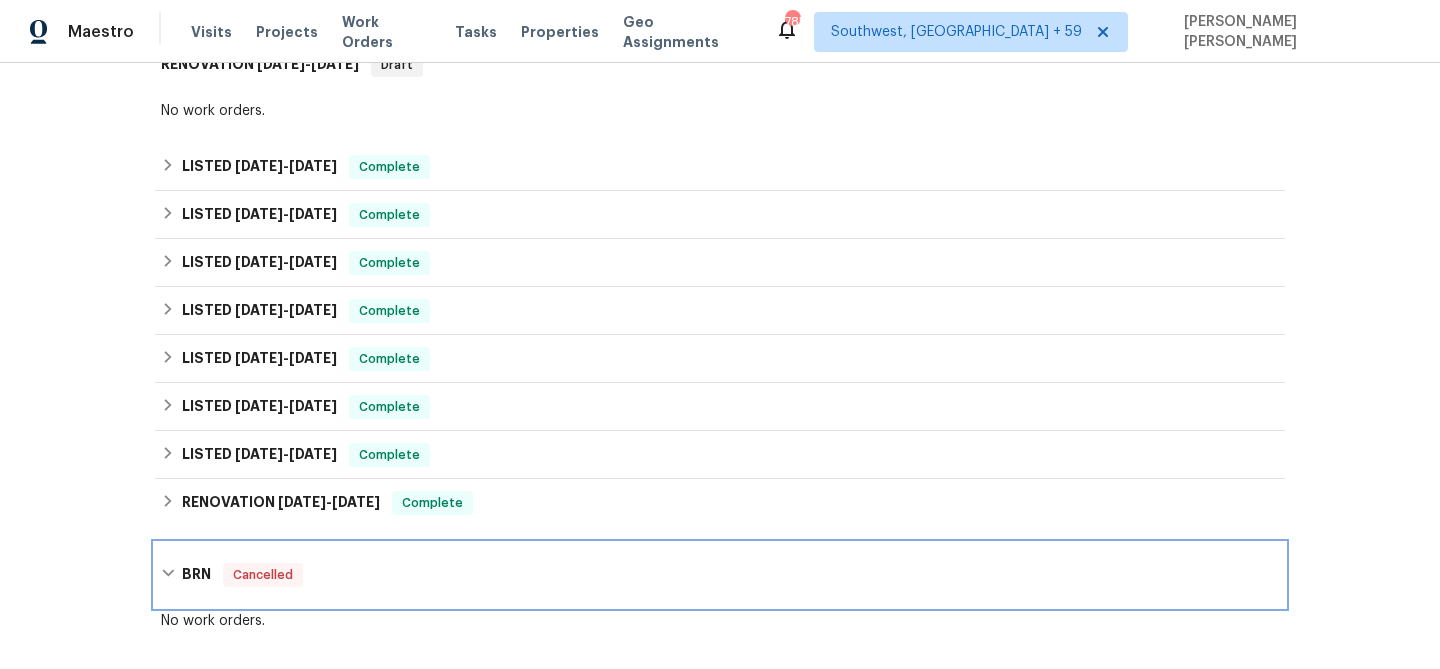 scroll, scrollTop: 580, scrollLeft: 0, axis: vertical 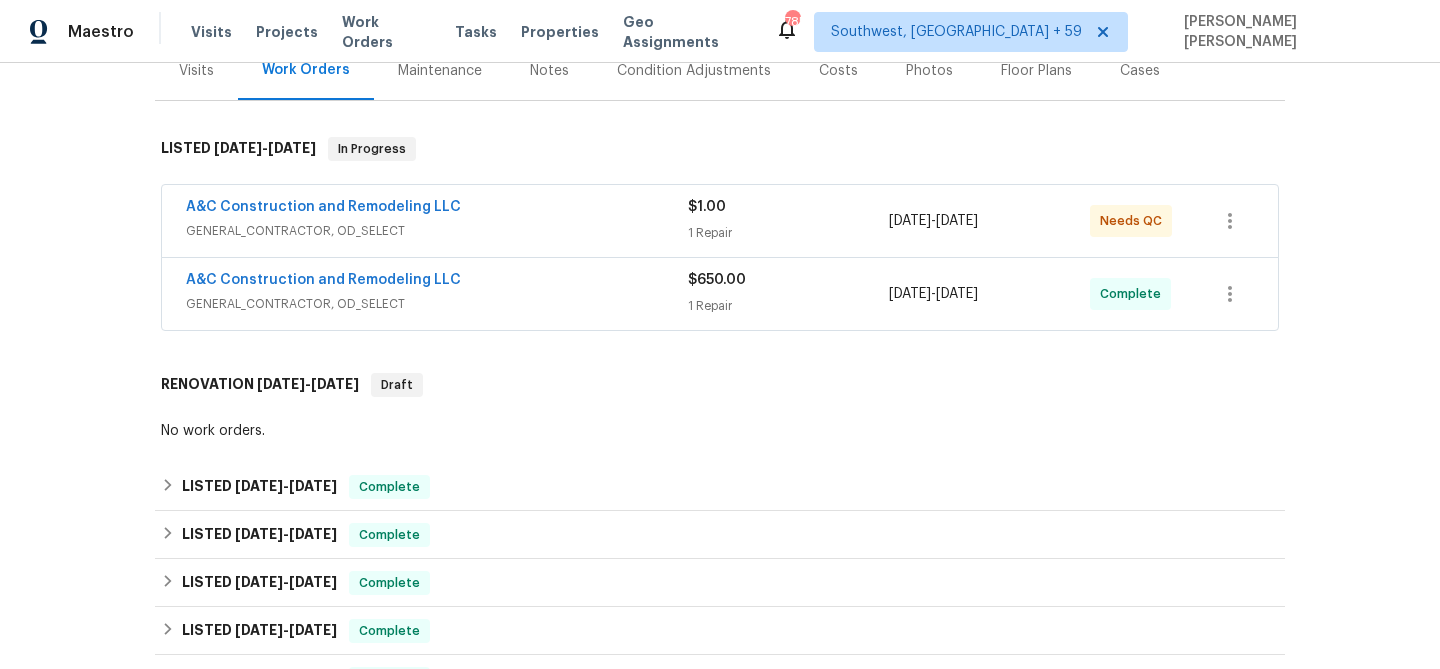 click on "GENERAL_CONTRACTOR, OD_SELECT" at bounding box center [437, 304] 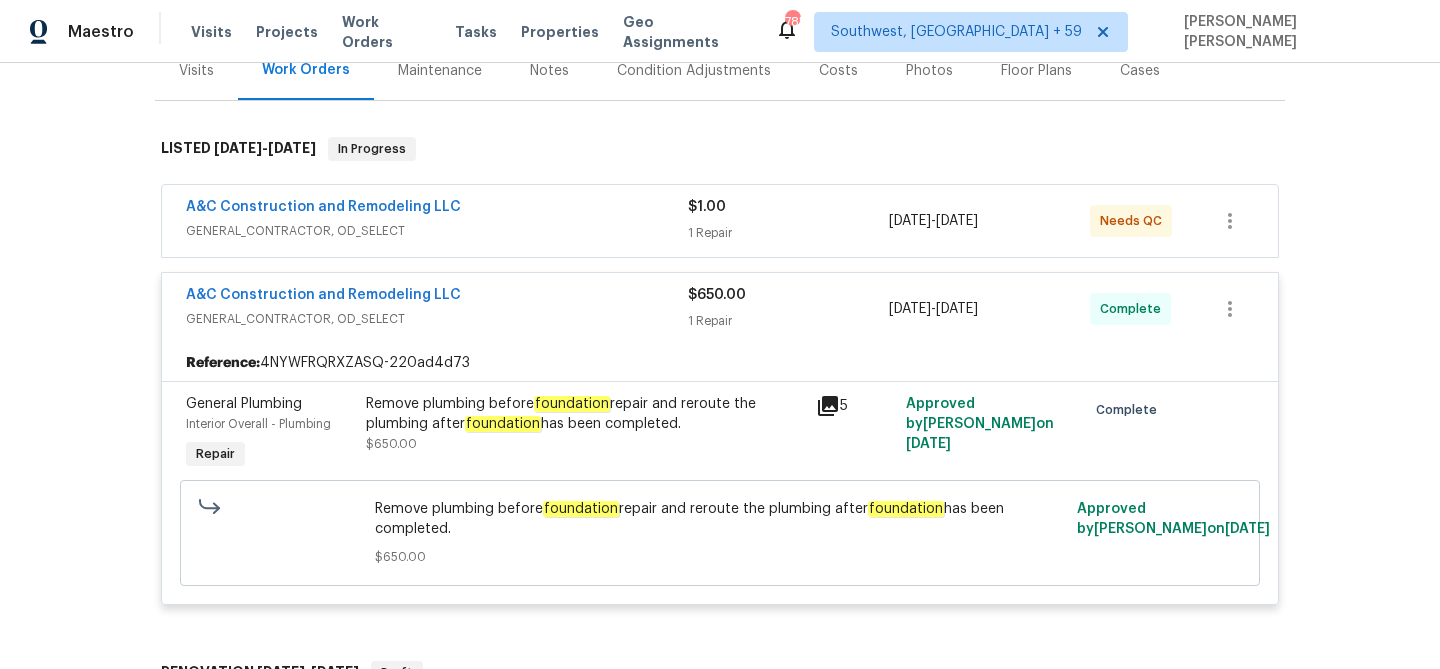 click on "A&C Construction and Remodeling LLC" at bounding box center [437, 209] 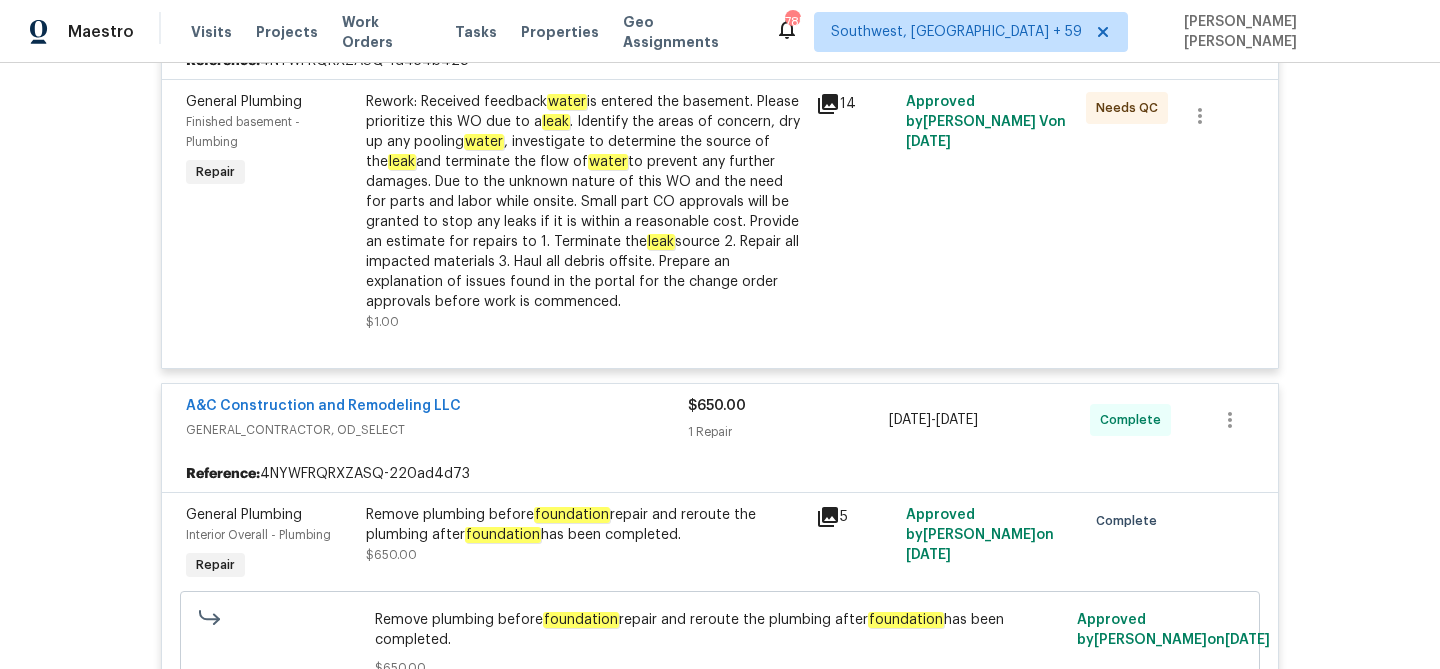 scroll, scrollTop: 493, scrollLeft: 0, axis: vertical 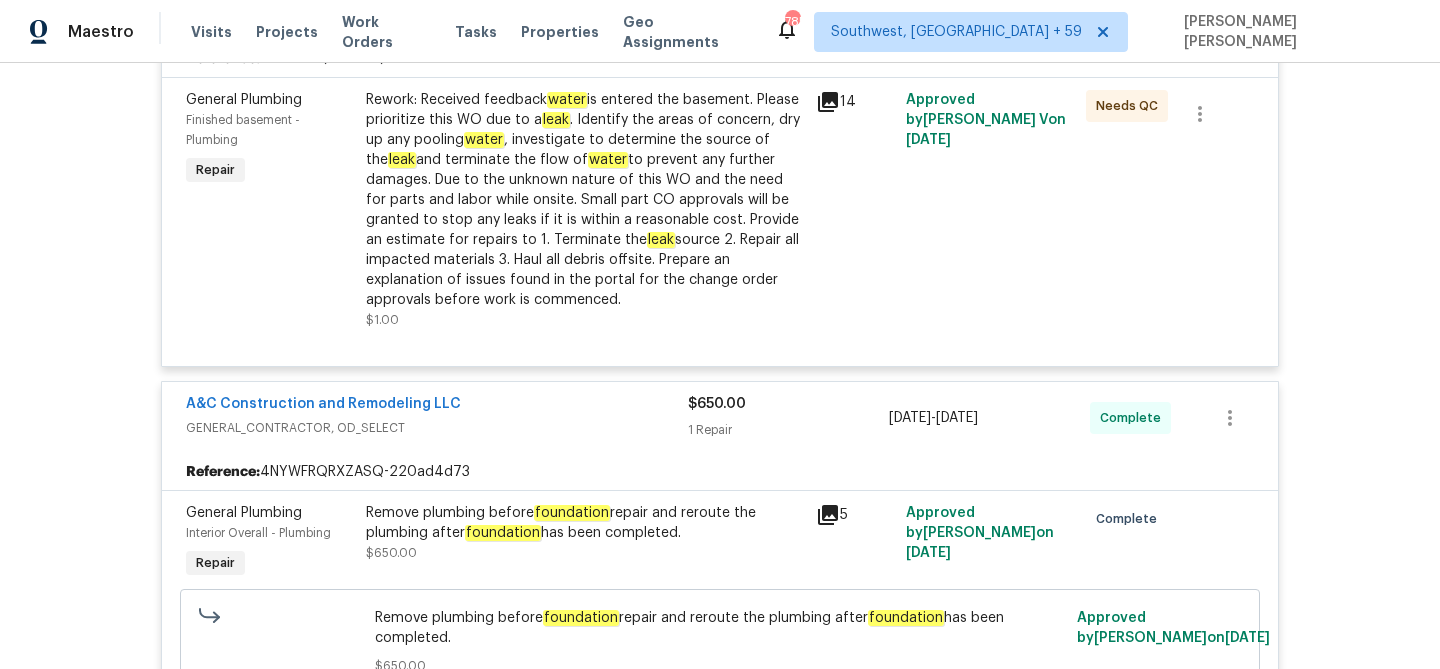 click on "A&C Construction and Remodeling LLC" at bounding box center (323, 404) 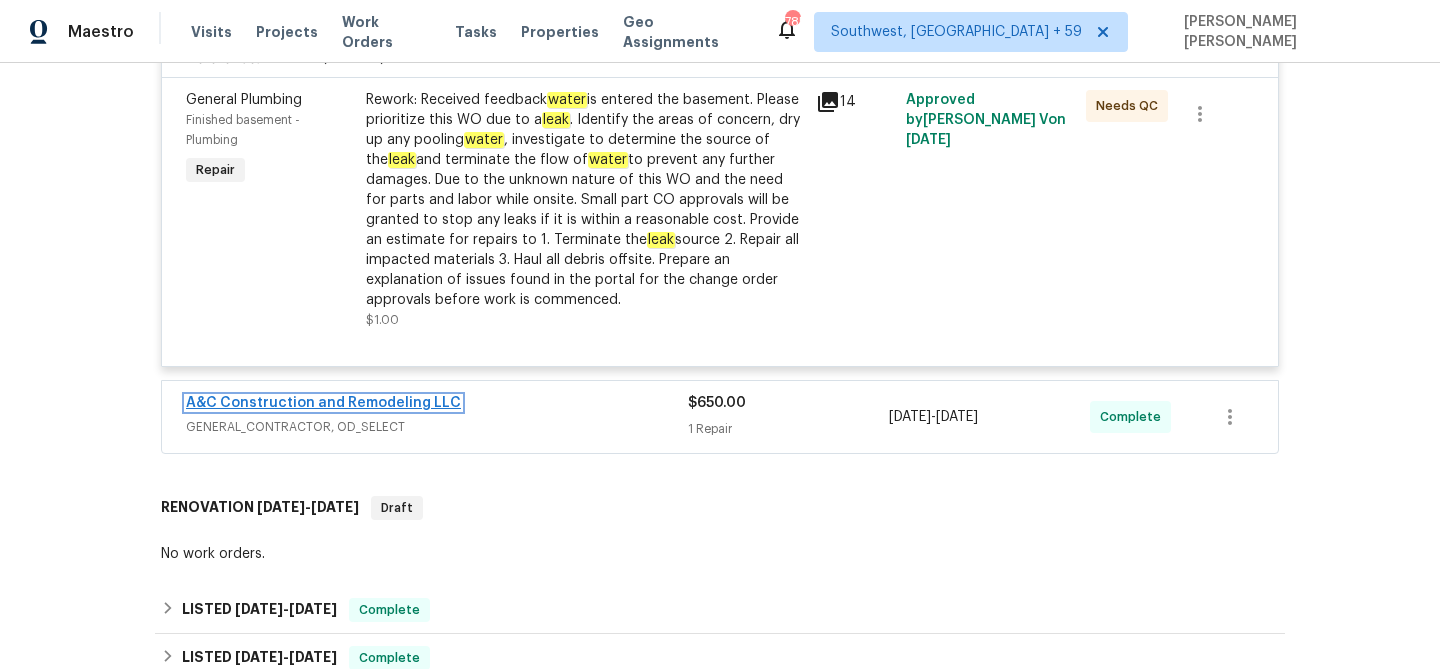 click on "A&C Construction and Remodeling LLC" at bounding box center [323, 403] 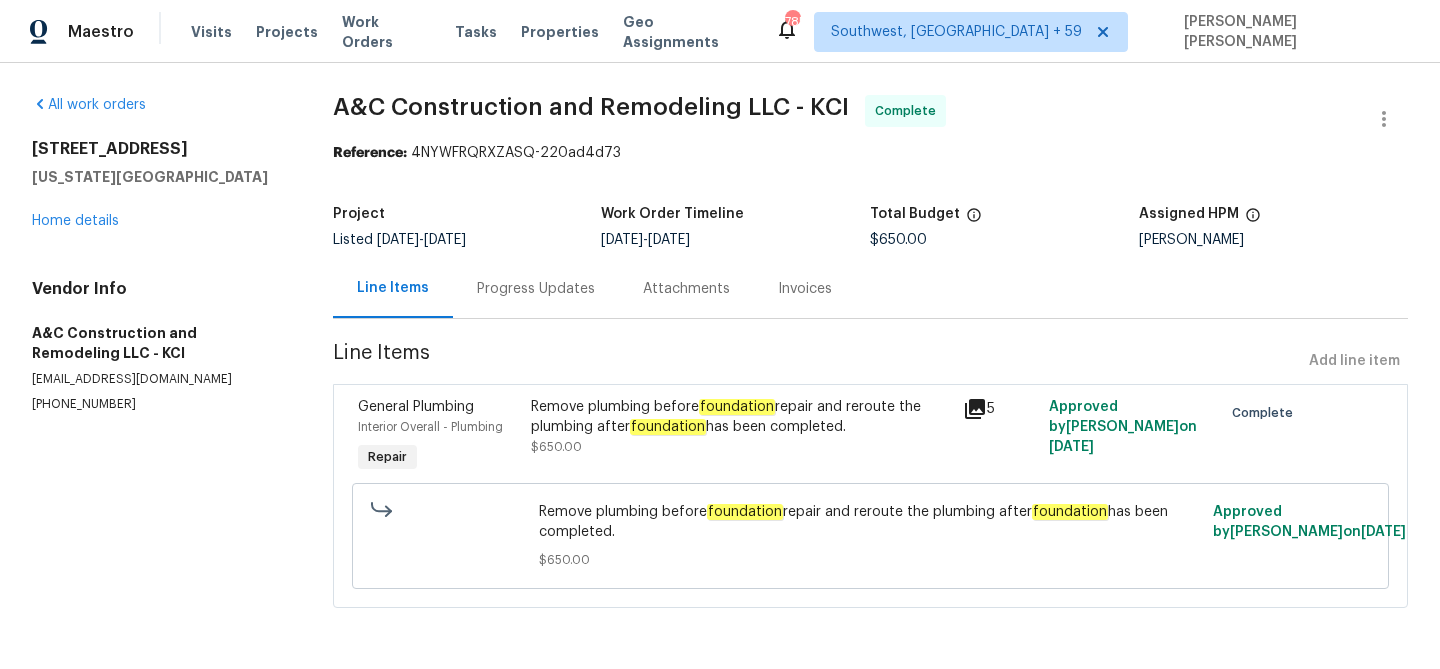 click on "Progress Updates" at bounding box center [536, 289] 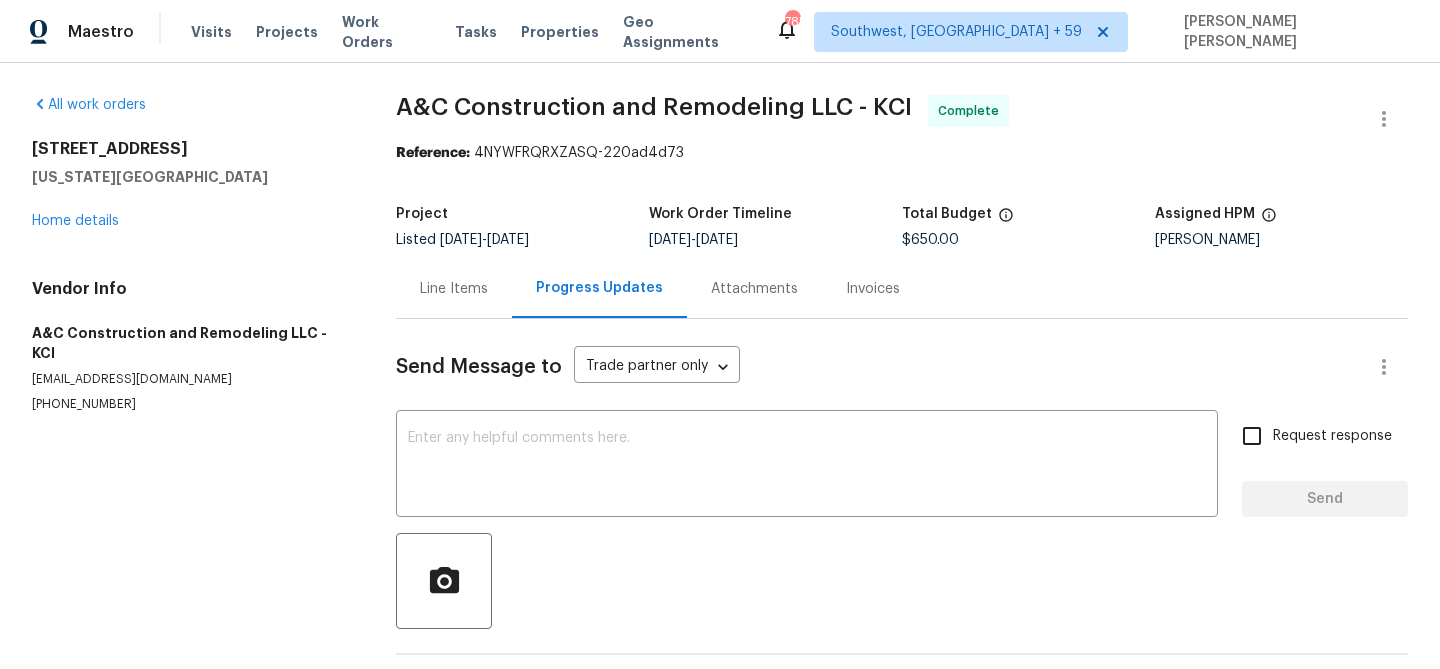 scroll, scrollTop: 74, scrollLeft: 0, axis: vertical 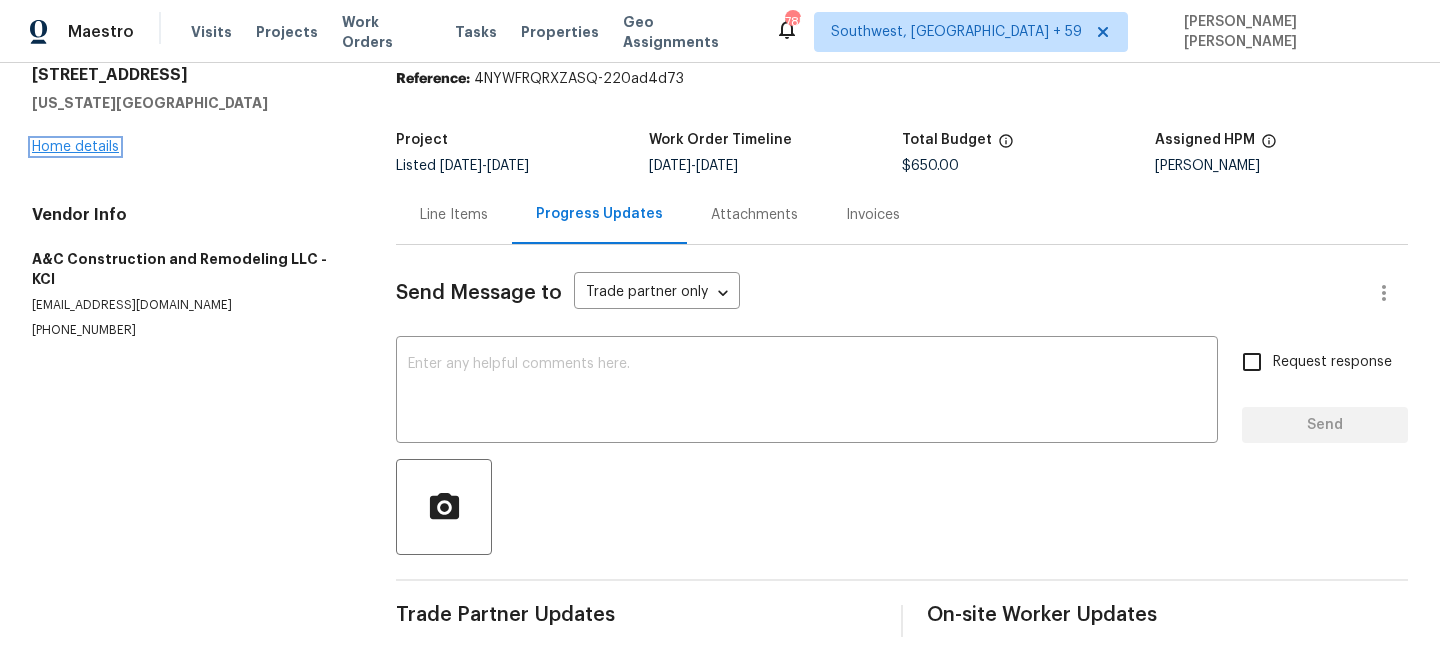 click on "Home details" at bounding box center [75, 147] 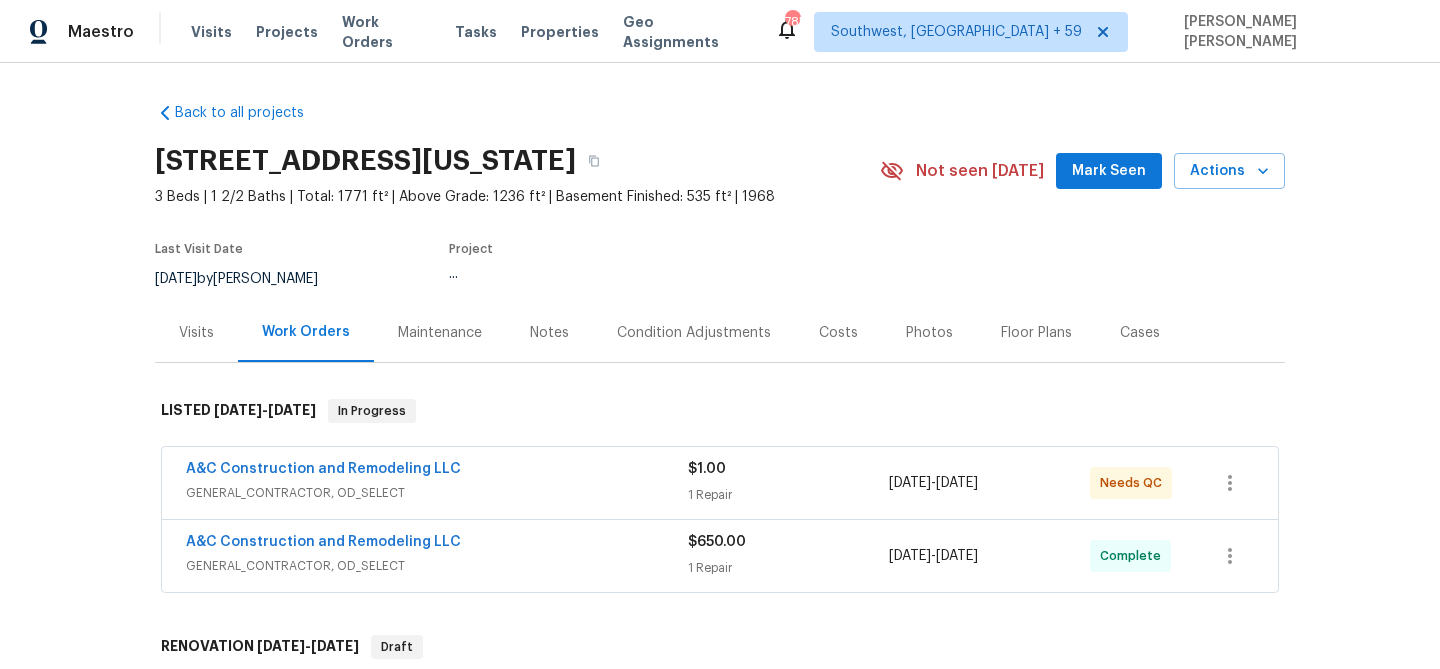 click on "A&C Construction and Remodeling LLC" at bounding box center [437, 471] 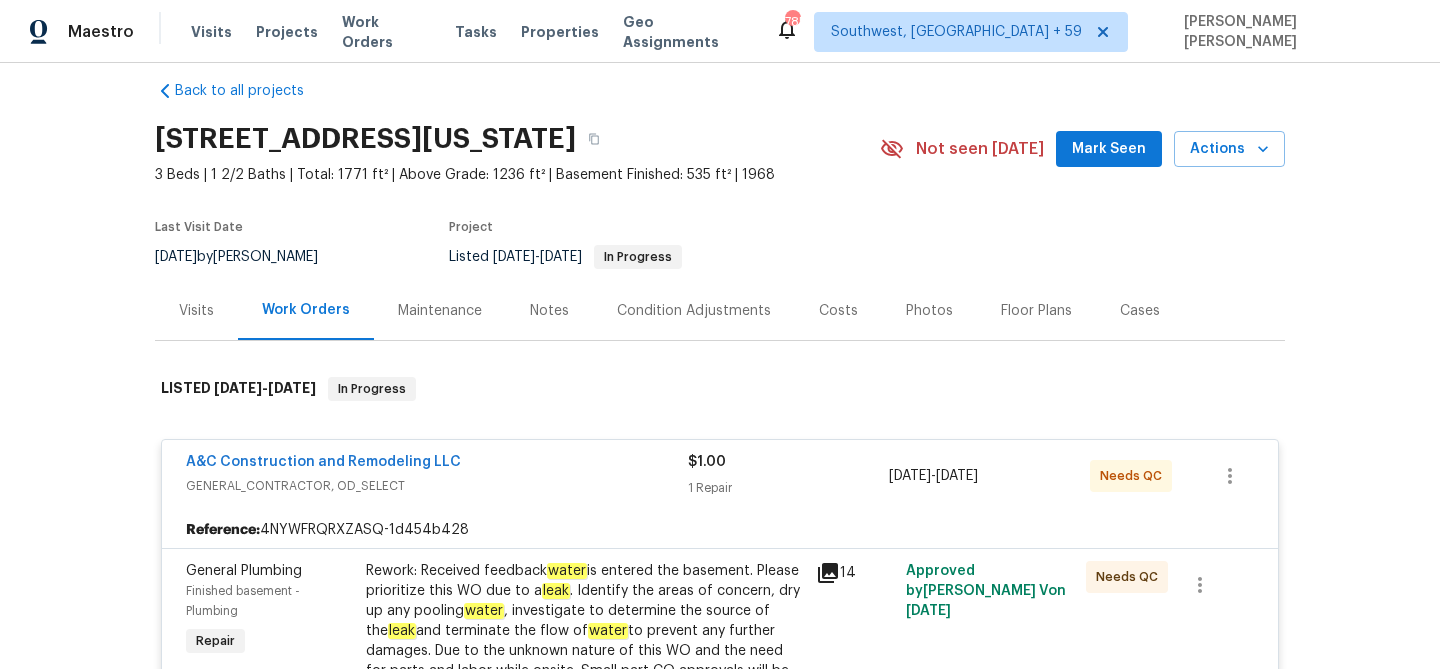 scroll, scrollTop: 0, scrollLeft: 0, axis: both 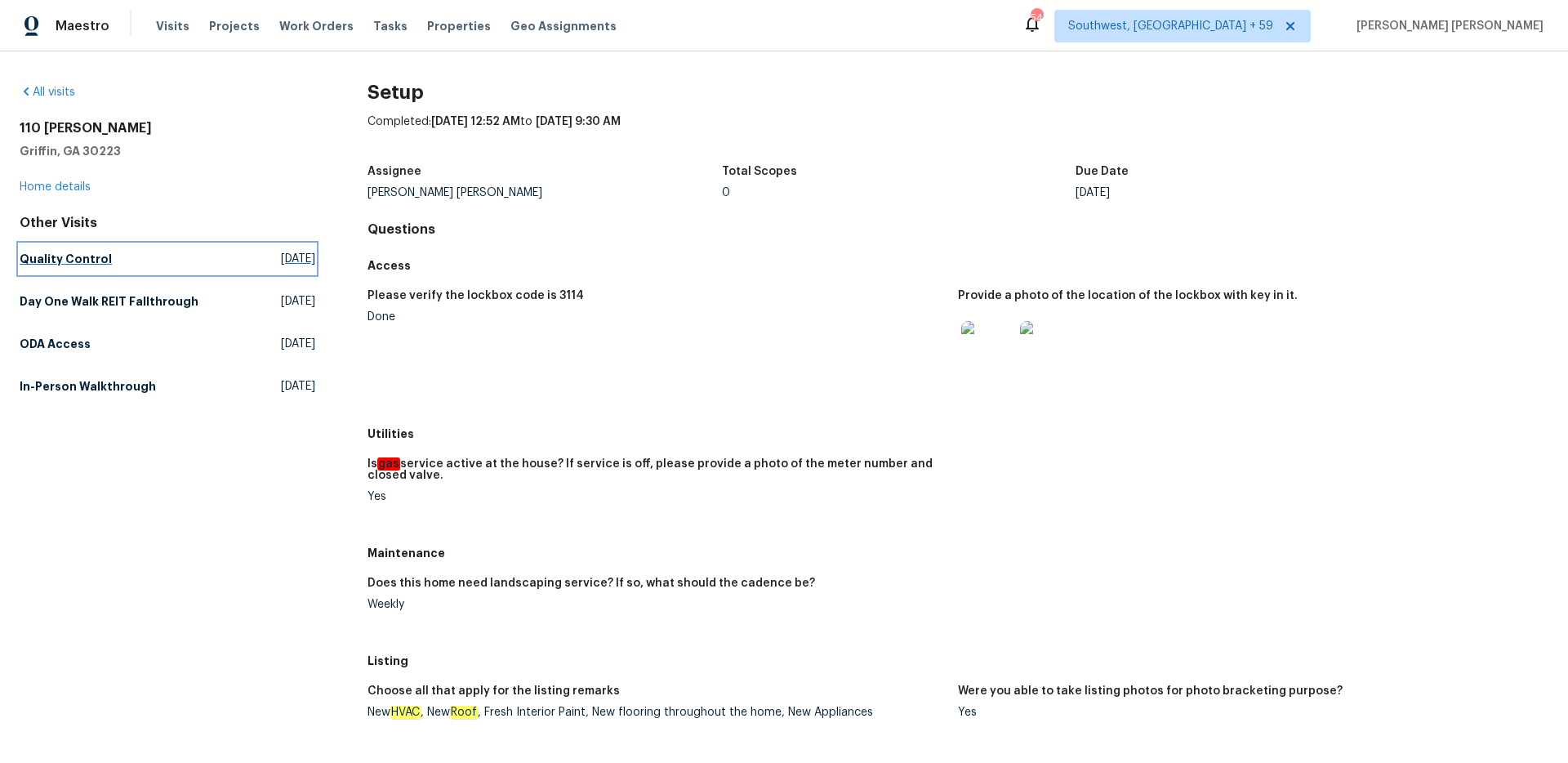 click on "Quality Control" at bounding box center [65, 259] 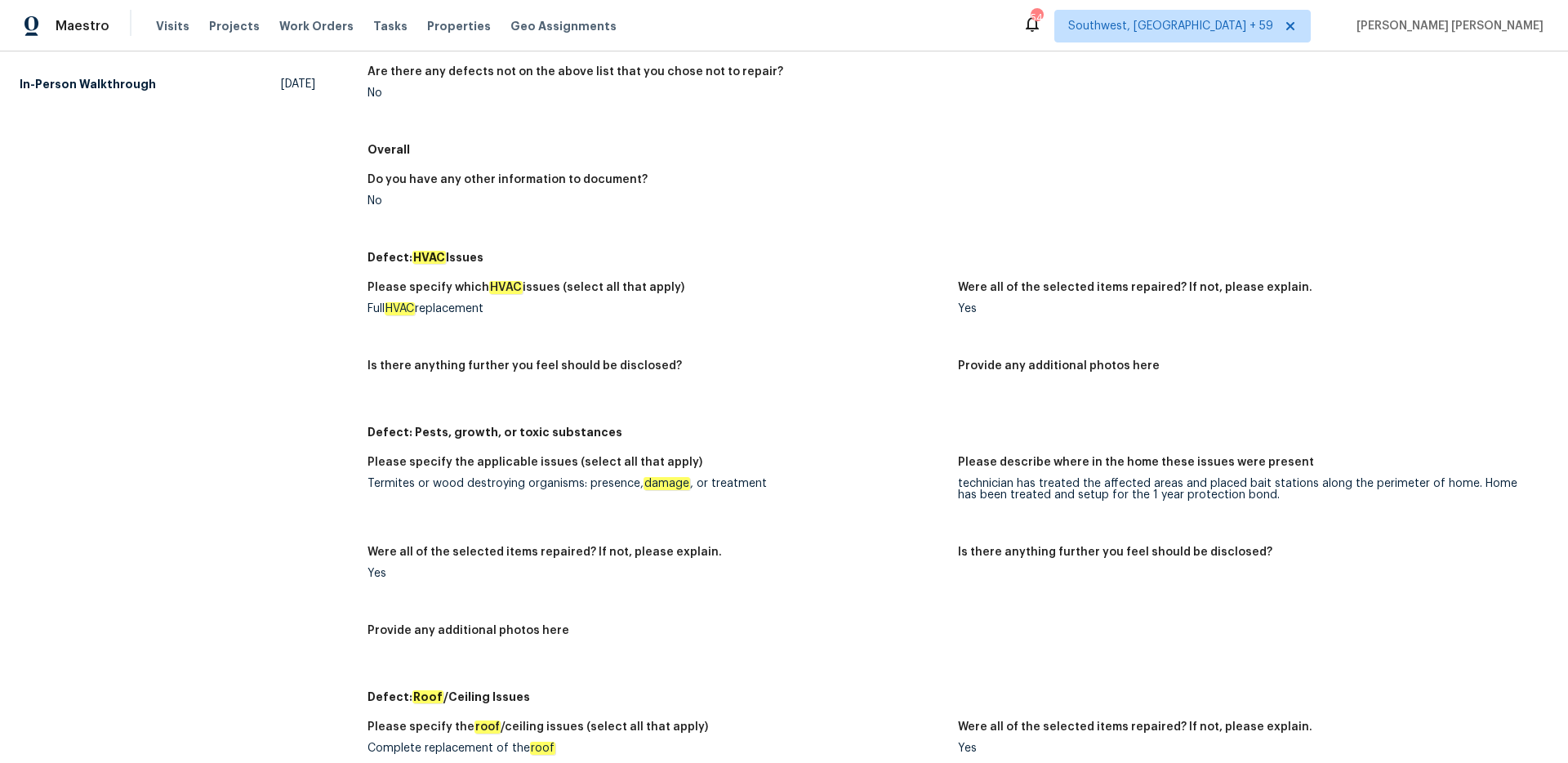 scroll, scrollTop: 0, scrollLeft: 0, axis: both 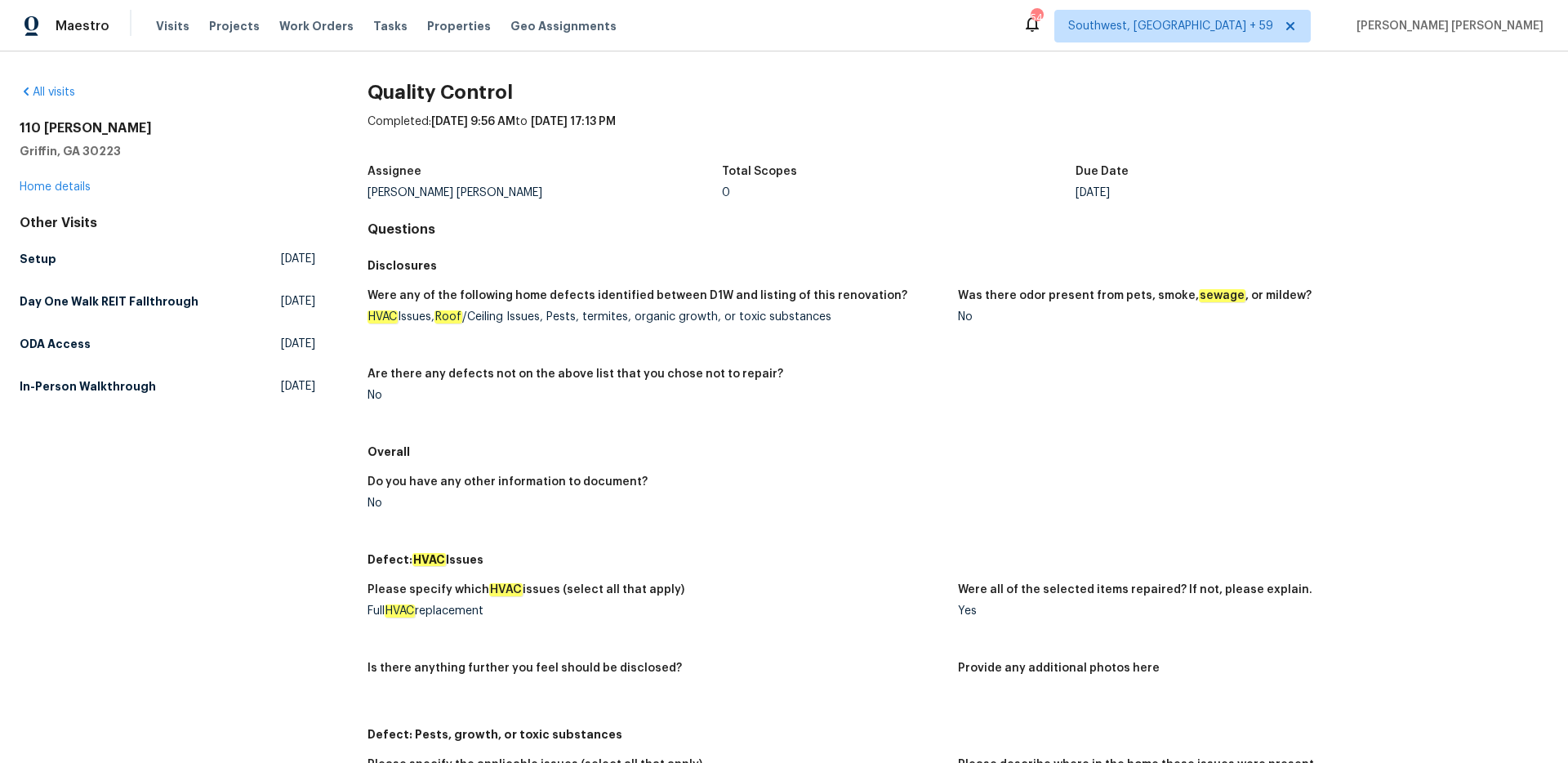 click on "All visits 110 Janie Ln Griffin, GA 30223 Home details Other Visits Setup Fri, Jul 18 2025 Day One Walk REIT Fallthrough Wed, Jul 02 2025 ODA Access Thu, Jun 26 2025 In-Person Walkthrough Fri, May 02 2025" at bounding box center [167, 712] 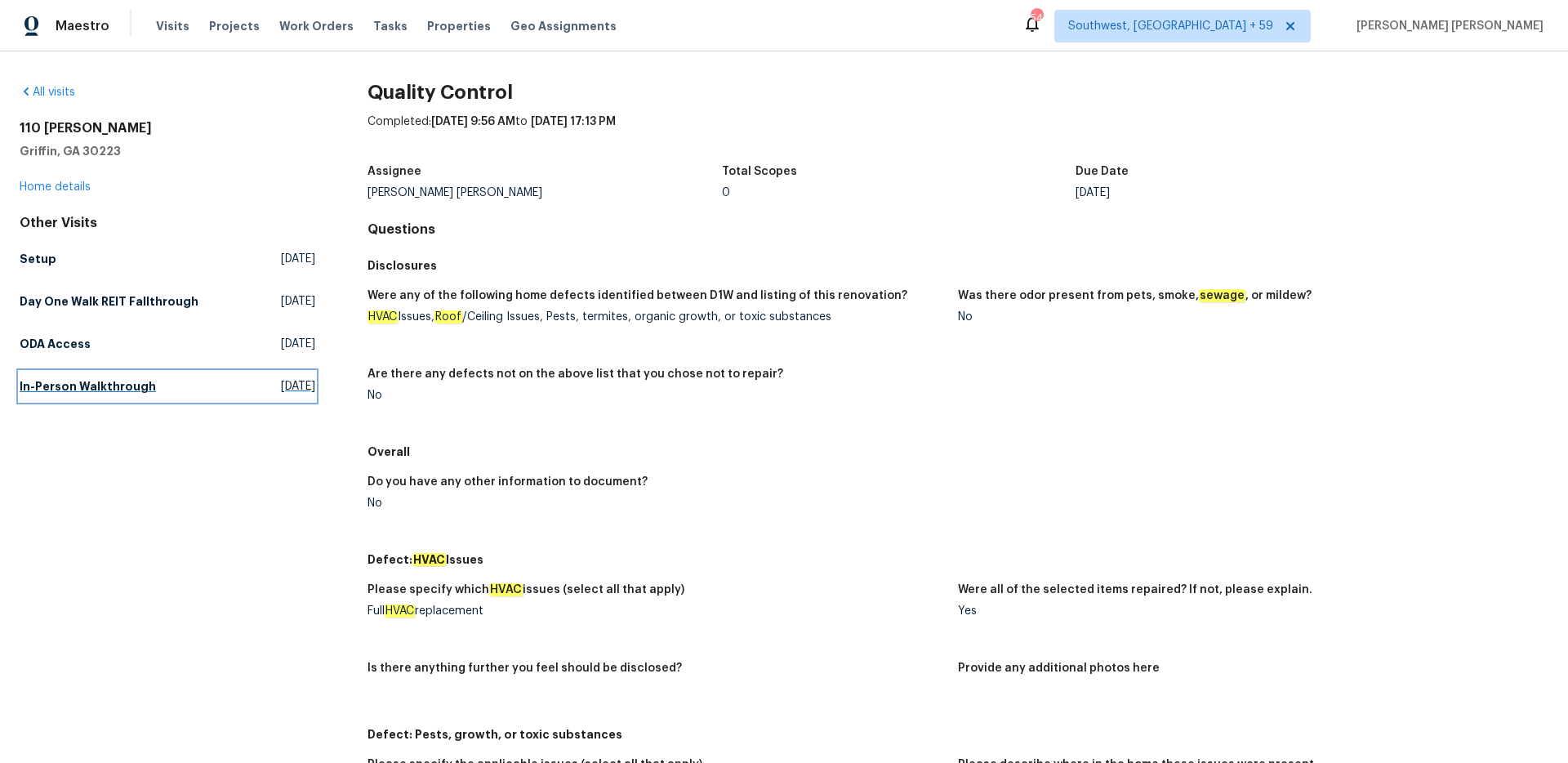 click on "In-Person Walkthrough" at bounding box center (87, 386) 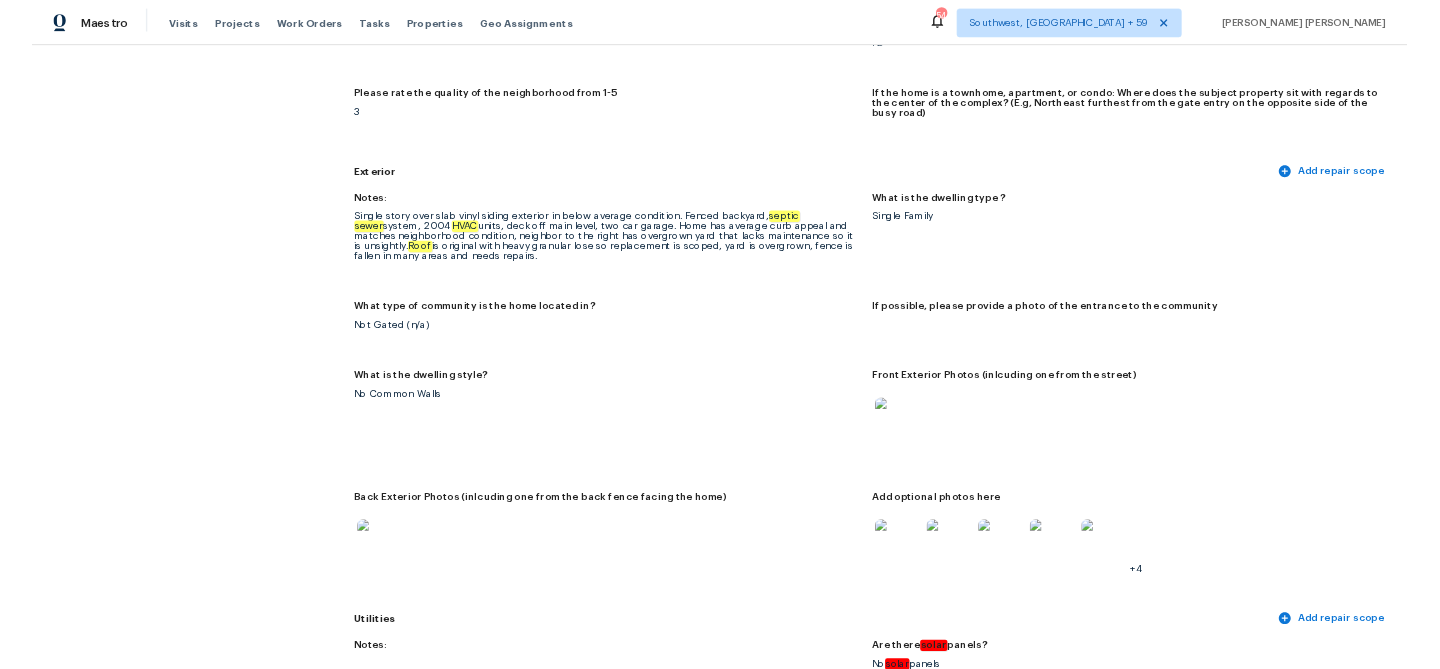 scroll, scrollTop: 0, scrollLeft: 0, axis: both 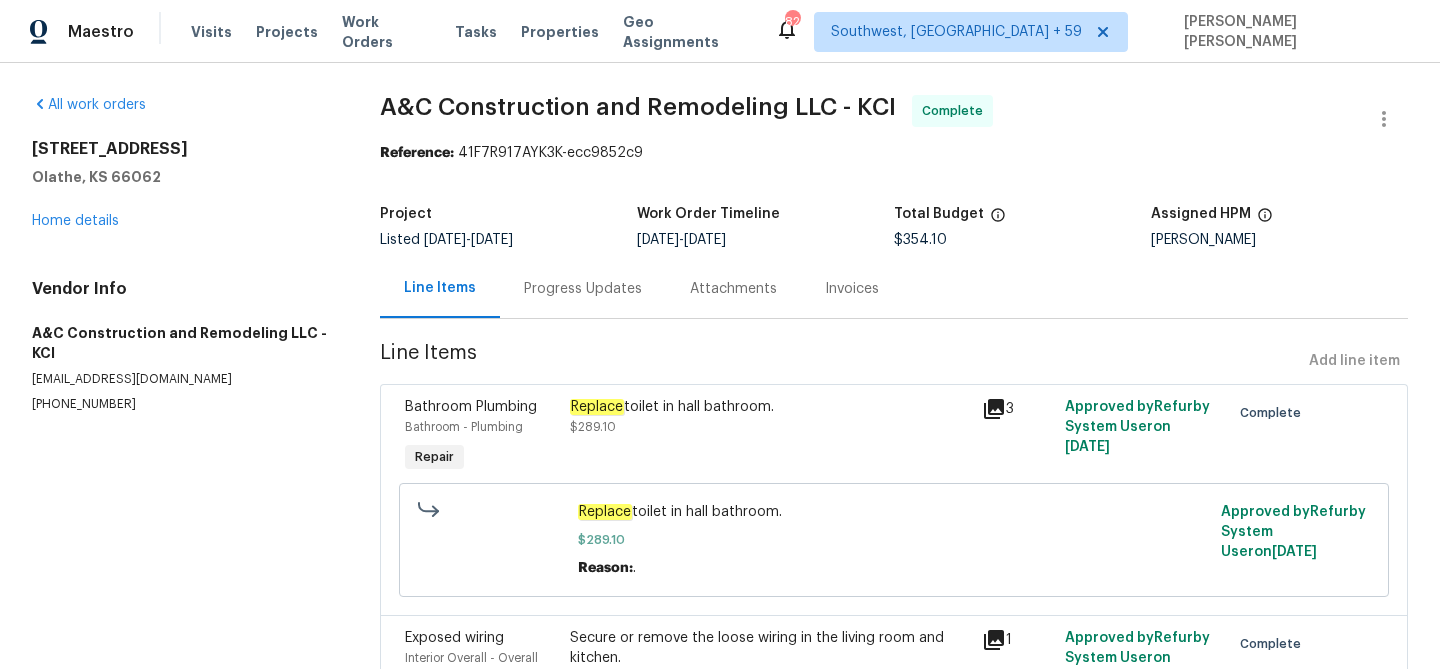 click on "Progress Updates" at bounding box center (583, 289) 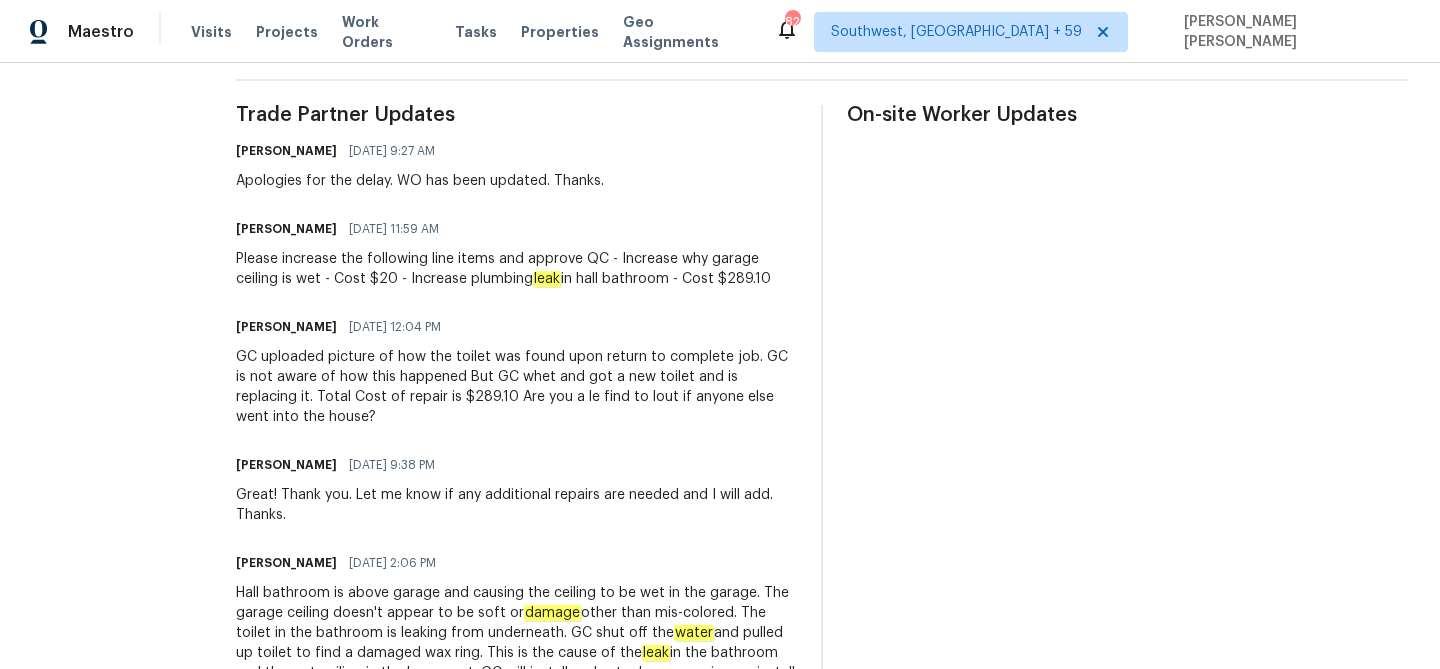 scroll, scrollTop: 704, scrollLeft: 0, axis: vertical 